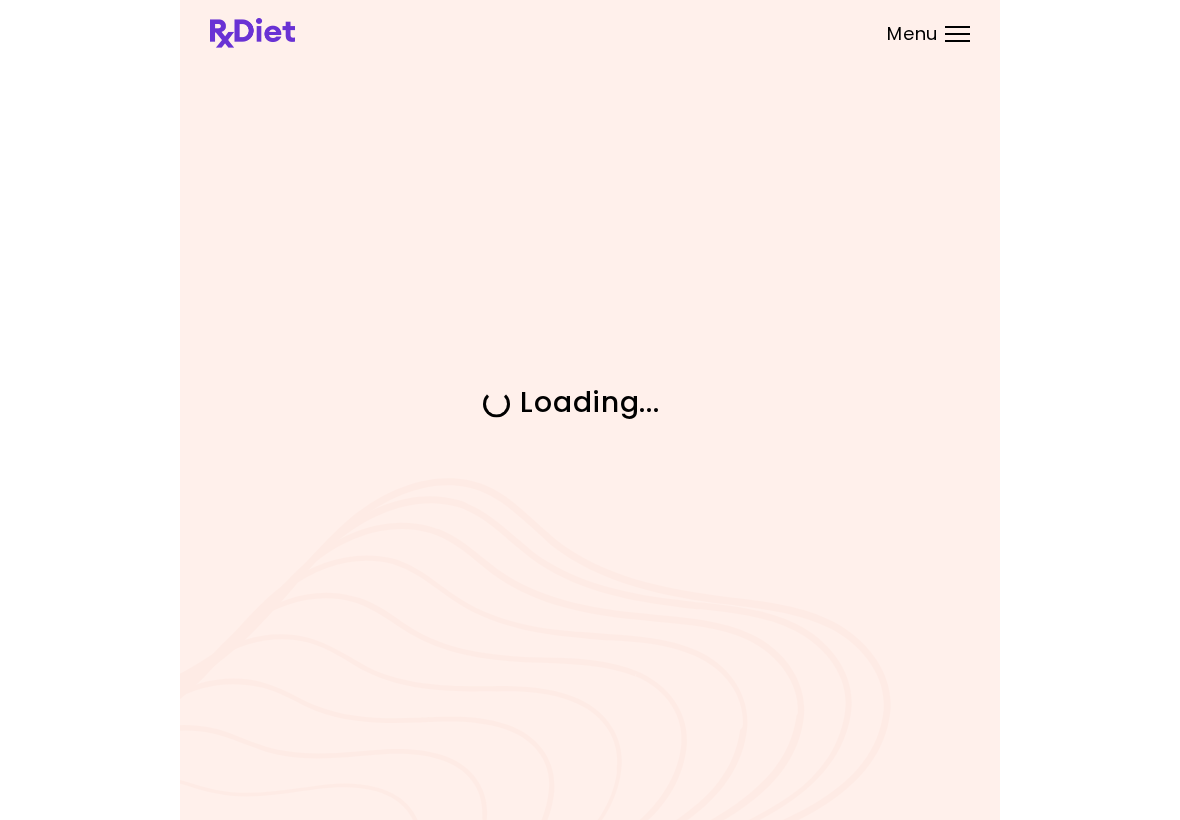 scroll, scrollTop: 0, scrollLeft: 0, axis: both 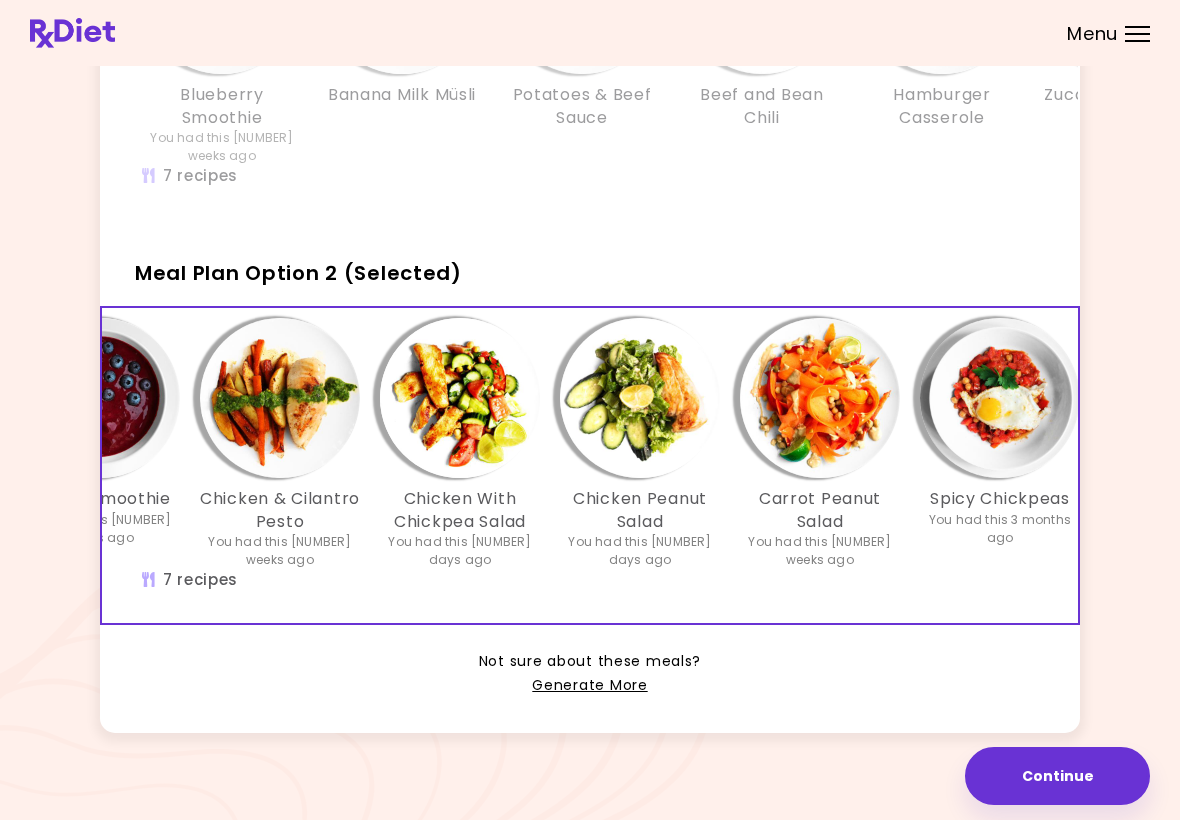 click on "It's time to place your next order! Select one of the 2 options below
and press continue. Meal Plan Option 1   Blueberry Smoothie You had this [NUMBER] weeks ago   Banana Milk Müsli   Potatoes & Beef Sauce   Beef and Bean Chili   Hamburger Casserole   Zucchini Chickpea Salad   Ital Stew You had this [NUMBER] weeks ago 7 recipes Meal Plan Option 2 (Selected)   Fruit and Yogurt Bowl You had this [NUMBER] days ago   Yogurt Smoothie You had this [NUMBER] weeks ago   Chicken & Cilantro Pesto You had this [NUMBER] weeks ago   Chicken With Chickpea Salad You had this [NUMBER] days ago   Chicken Peanut Salad You had this [NUMBER] days ago   Carrot Peanut Salad You had this [NUMBER] weeks ago   Spicy Chickpeas You had this [NUMBER] months ago 7 recipes Not sure about these meals? Generate More Continue Continue" at bounding box center (590, 252) 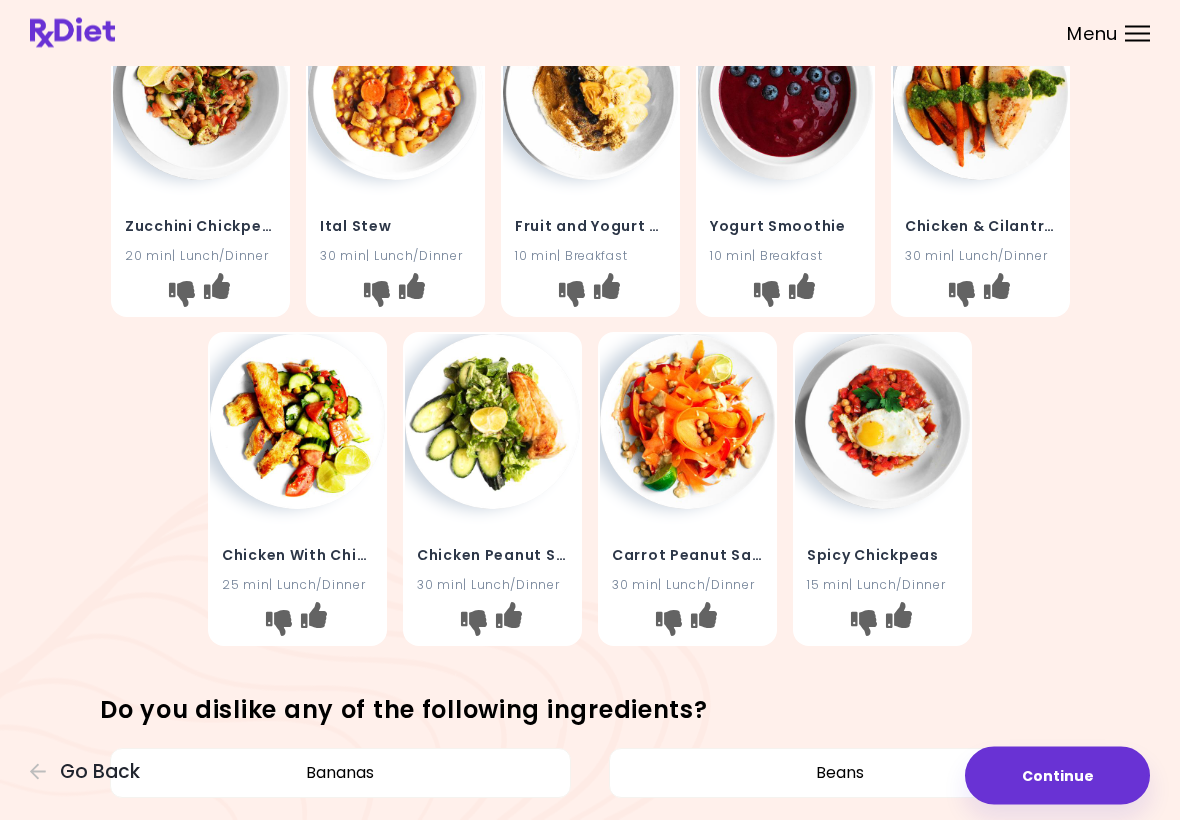 scroll, scrollTop: 452, scrollLeft: 0, axis: vertical 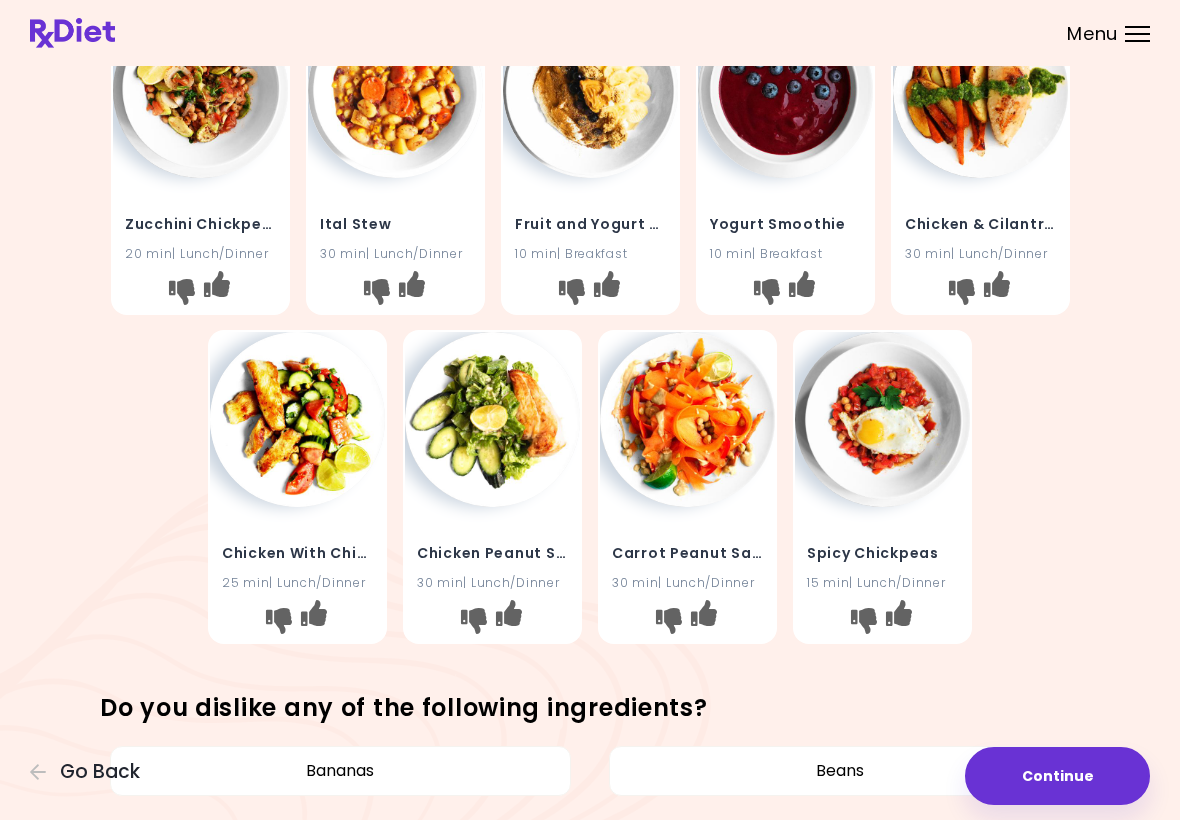 click on "Blueberry Smoothie 10   min  | Breakfast Banana Milk Müsli 10   min  | Breakfast Potatoes & Beef Sauce 30   min  | Lunch/Dinner Beef and Bean Chili 30   min  | Lunch/Dinner Hamburger Casserole 30   min  | Lunch/Dinner Zucchini Chickpea Salad 20   min  | Lunch/Dinner Ital Stew 30   min  | Lunch/Dinner Fruit and Yogurt Bowl 10   min  | Breakfast Yogurt Smoothie 10   min  | Breakfast Chicken & Cilantro Pesto 30   min  | Lunch/Dinner Chicken With Chickpea Salad 25   min  | Lunch/Dinner Chicken Peanut Salad 30   min  | Lunch/Dinner Carrot Peanut Salad 30   min  | Lunch/Dinner Spicy Chickpeas 15   min  | Lunch/Dinner" at bounding box center [590, 157] 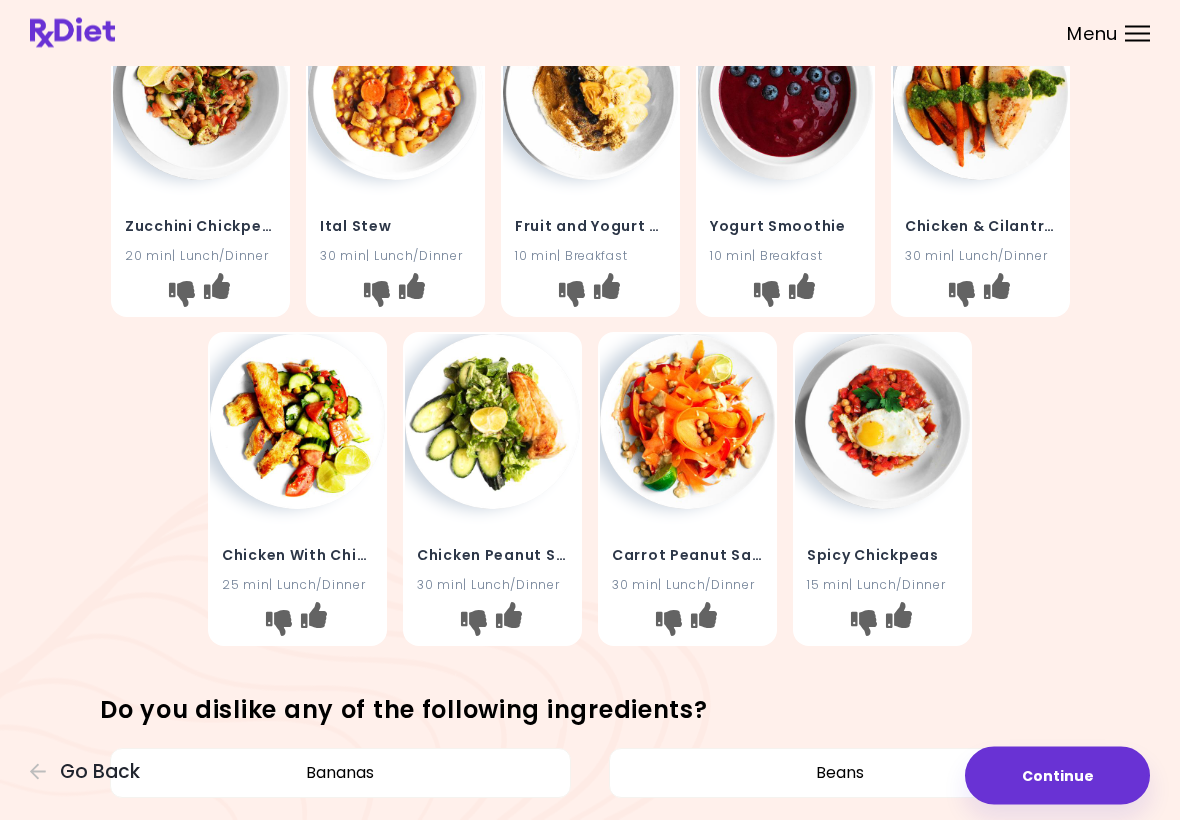 scroll, scrollTop: 419, scrollLeft: 0, axis: vertical 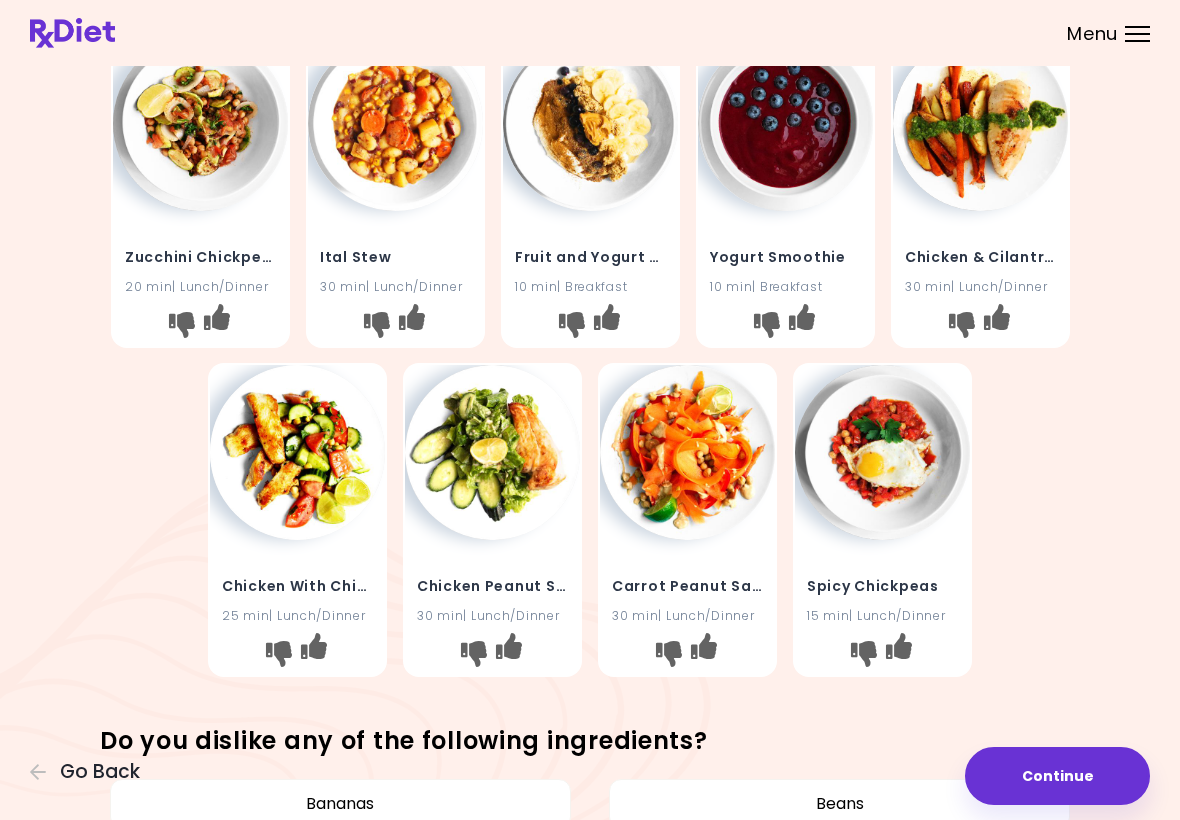 click on "Continue" at bounding box center [1057, 776] 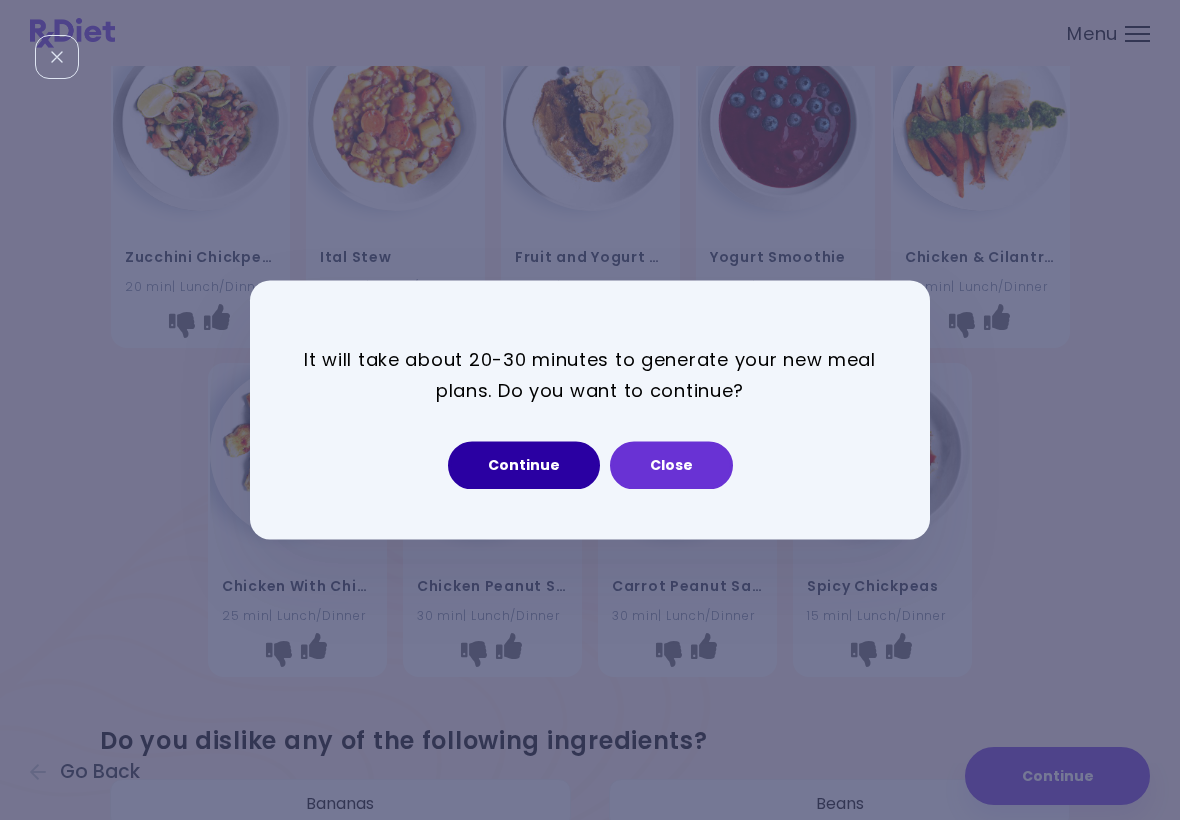 click on "Continue" at bounding box center (524, 466) 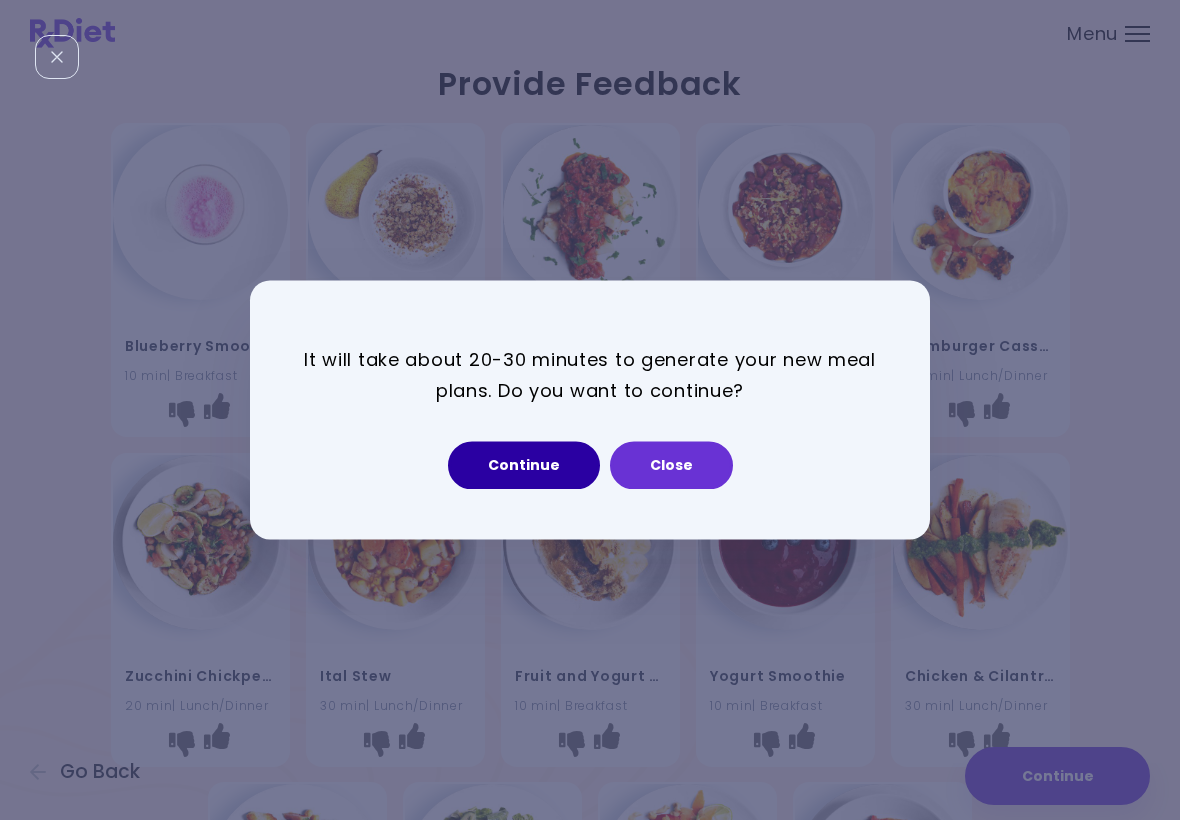 select on "*" 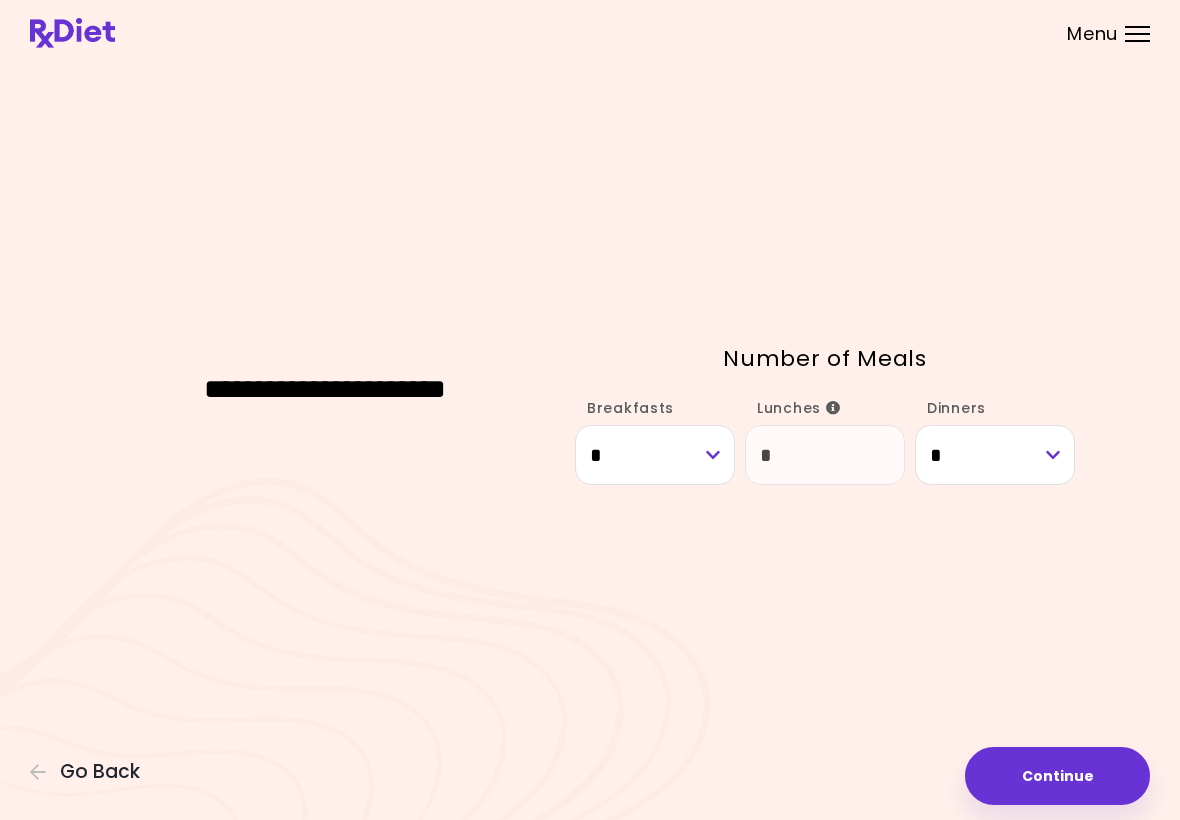 click on "Continue" at bounding box center (1057, 776) 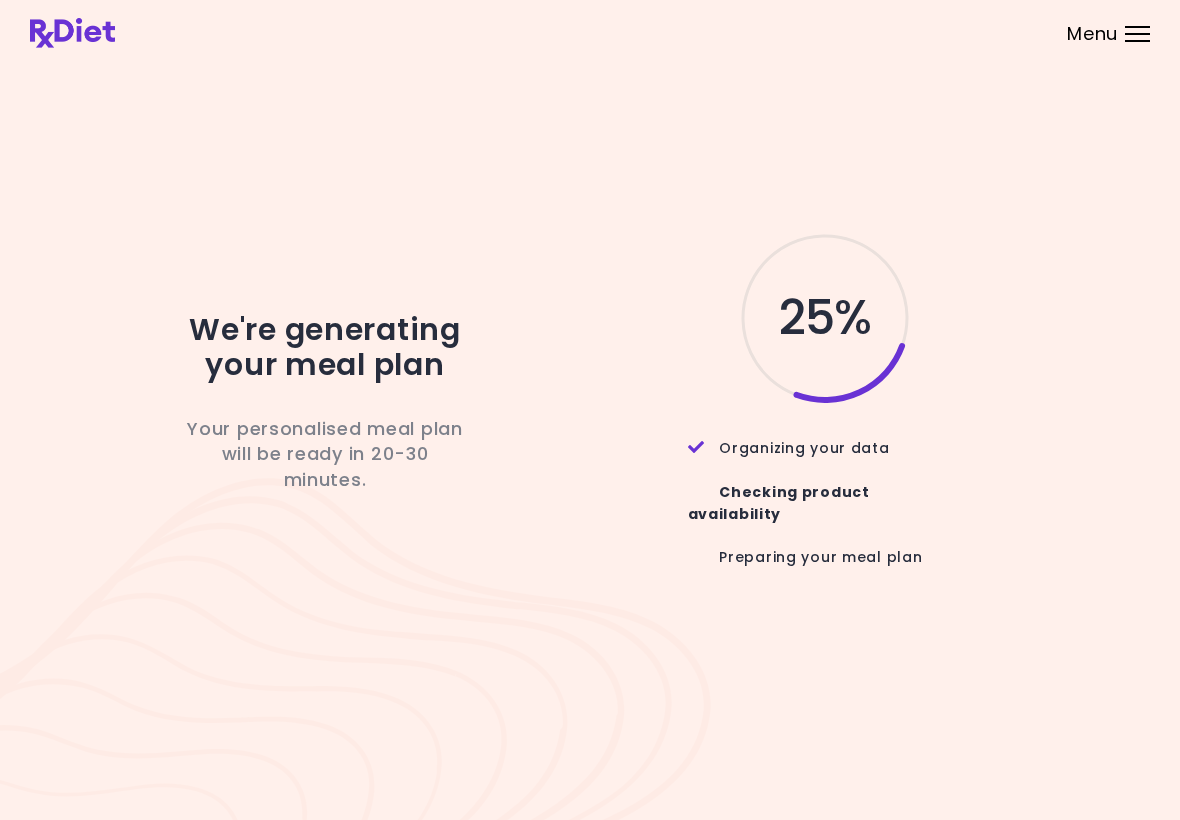 click at bounding box center (590, 33) 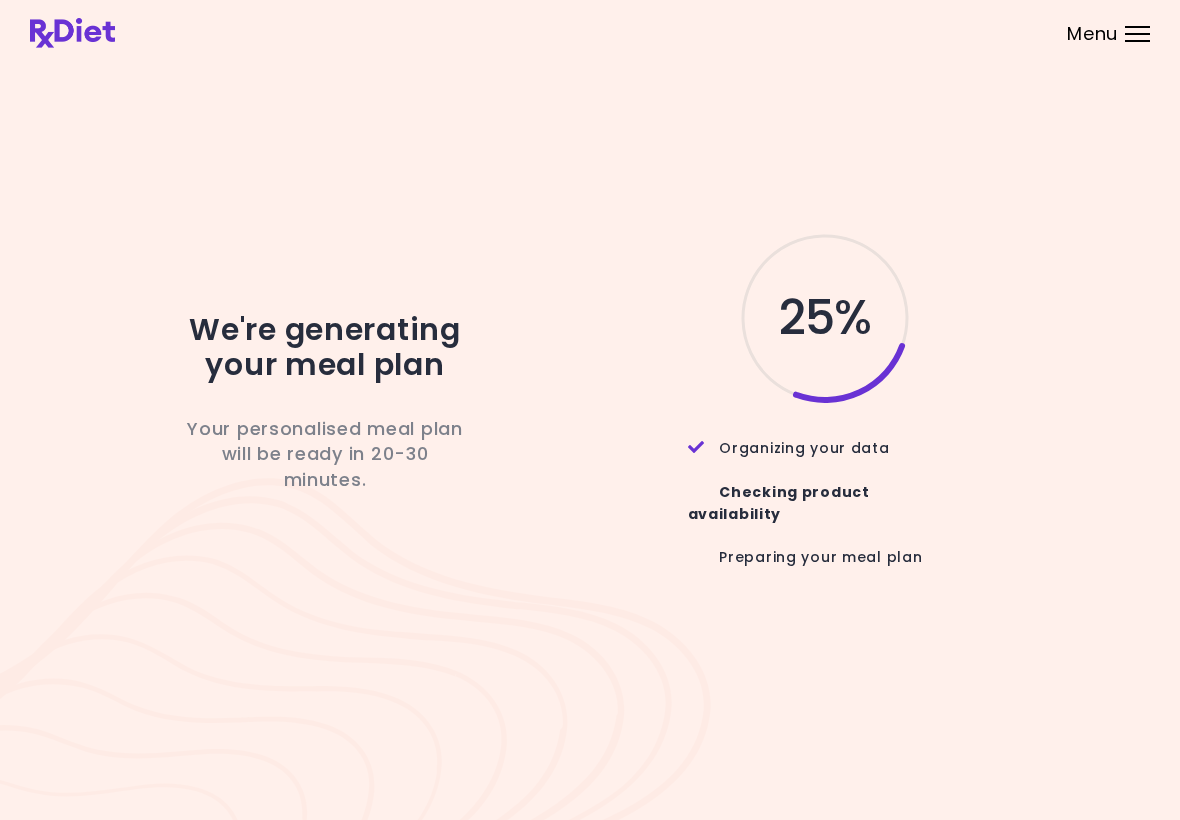 click on "We're generating your meal plan Your personalised meal plan will be ready in 20-30 minutes. 25 % Organizing your data Checking product availability Preparing your meal plan" at bounding box center (590, 410) 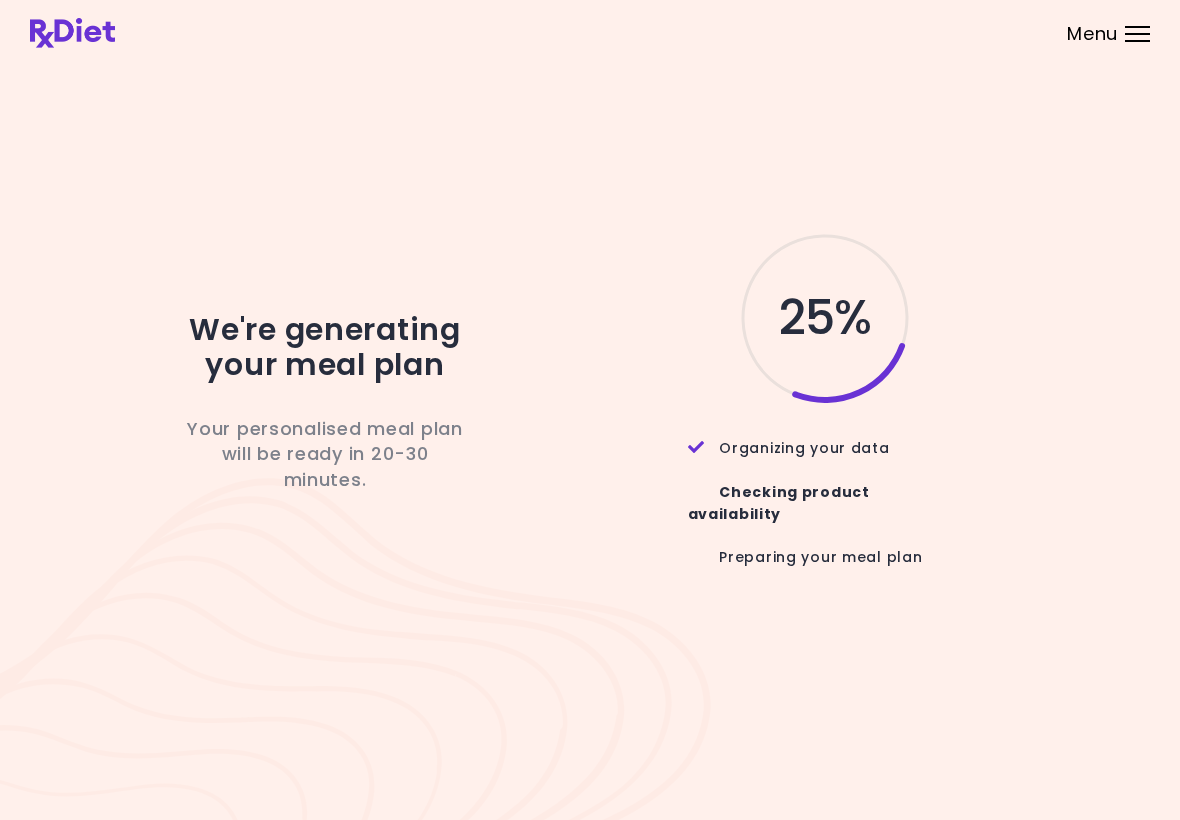 click on "We're generating your meal plan Your personalised meal plan will be ready in 20-30 minutes. 25 % Organizing your data Checking product availability Preparing your meal plan" at bounding box center [590, 410] 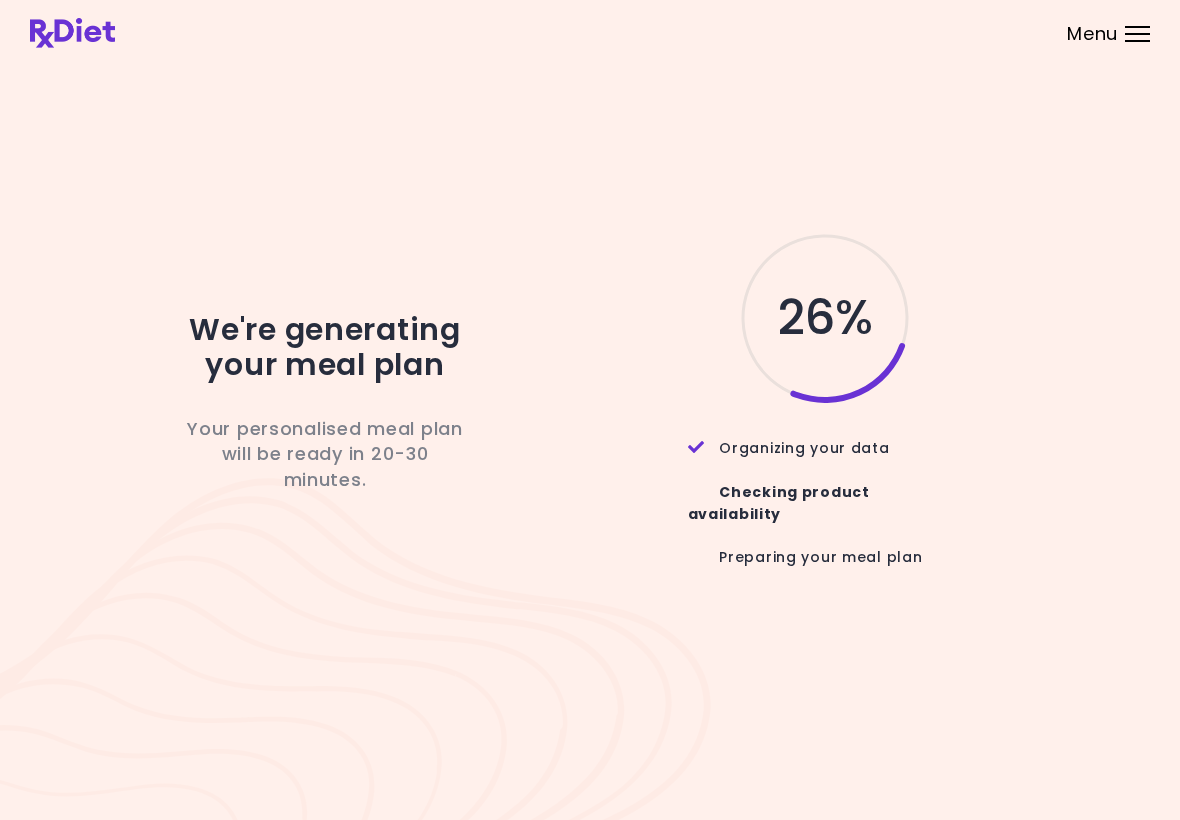 click at bounding box center [590, 33] 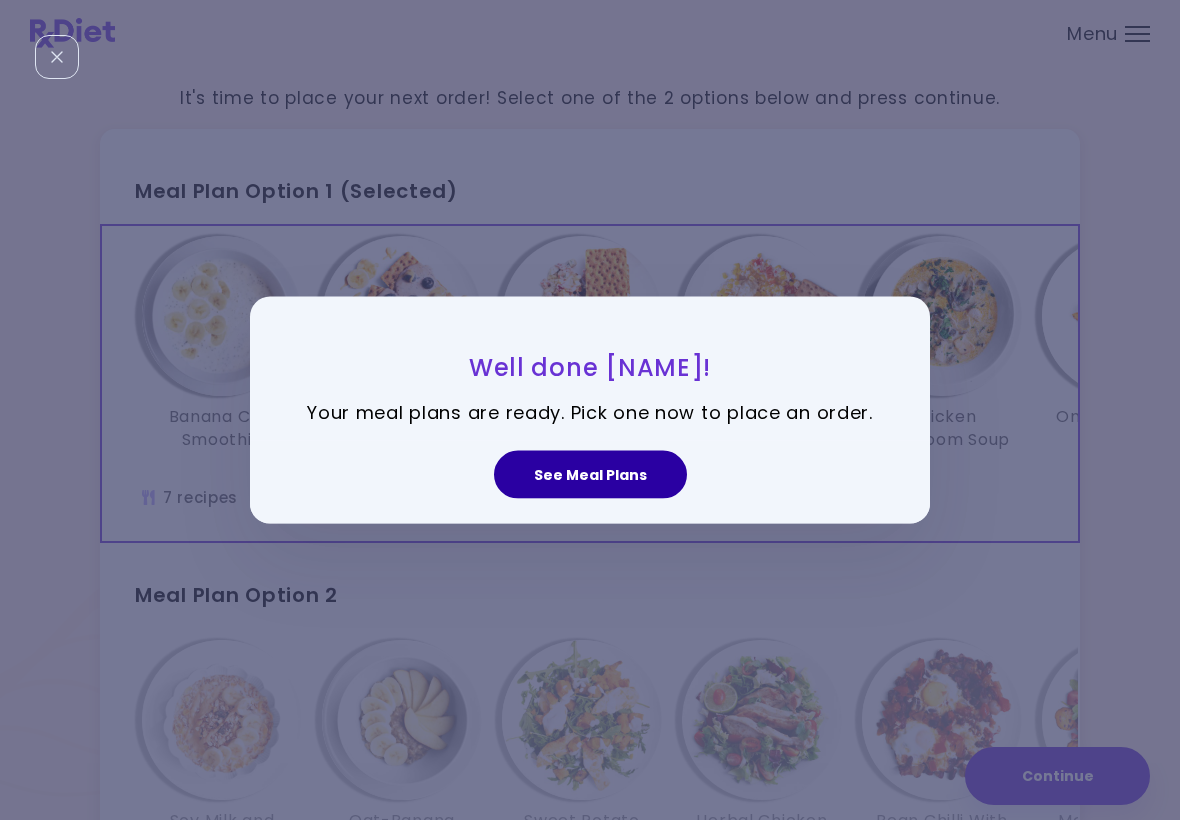 click on "See Meal Plans" at bounding box center (590, 474) 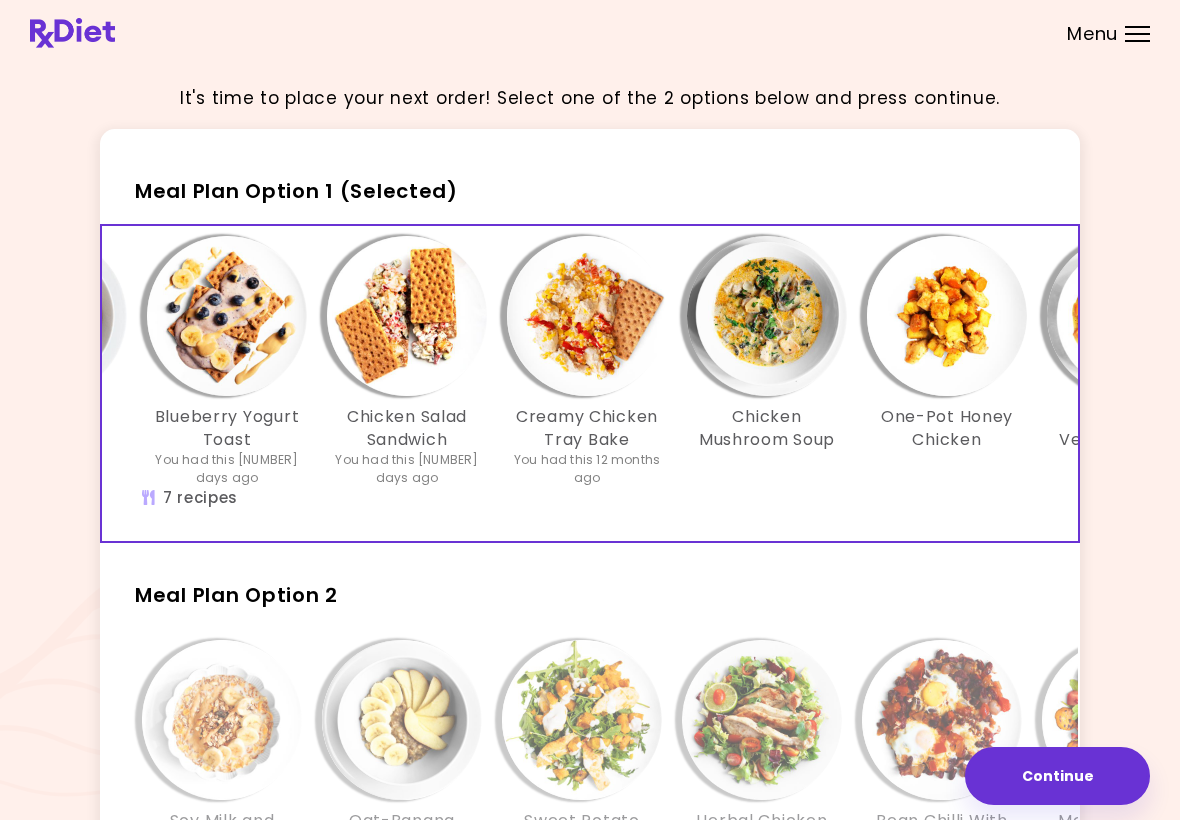 scroll, scrollTop: 0, scrollLeft: 174, axis: horizontal 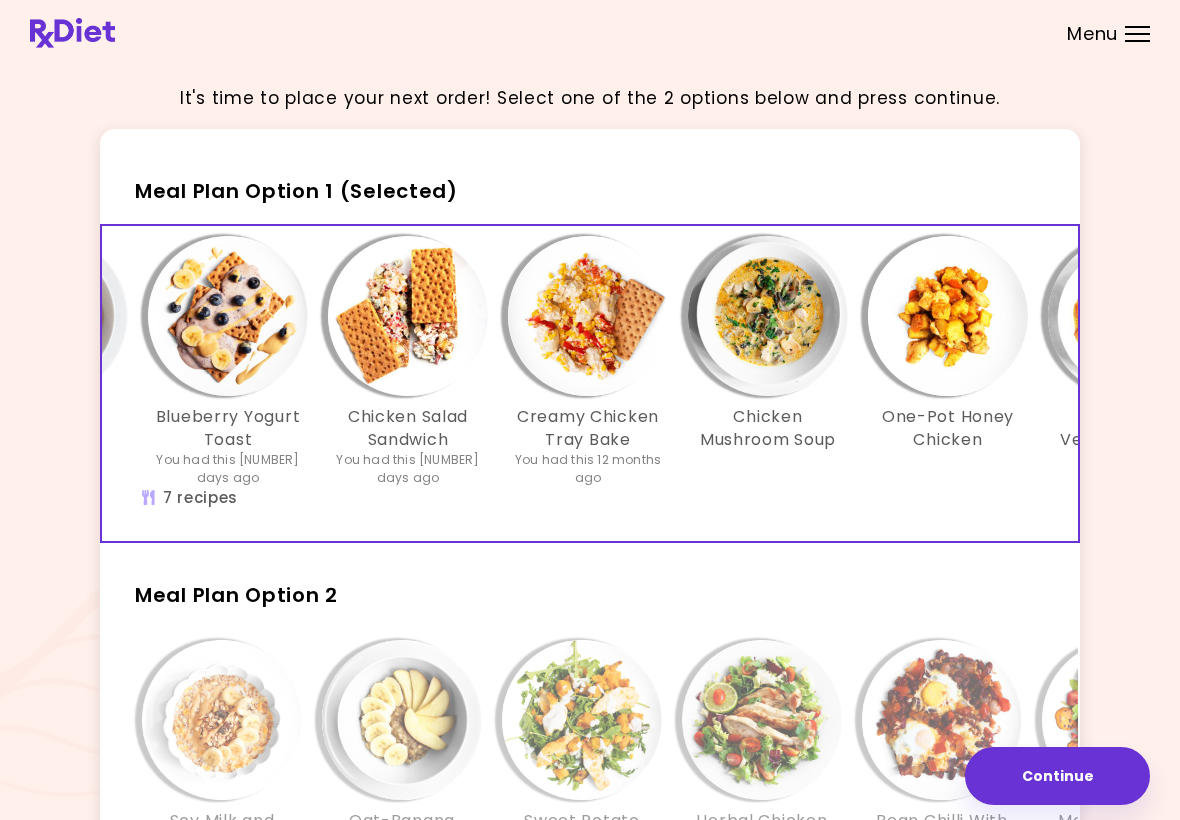click at bounding box center [588, 316] 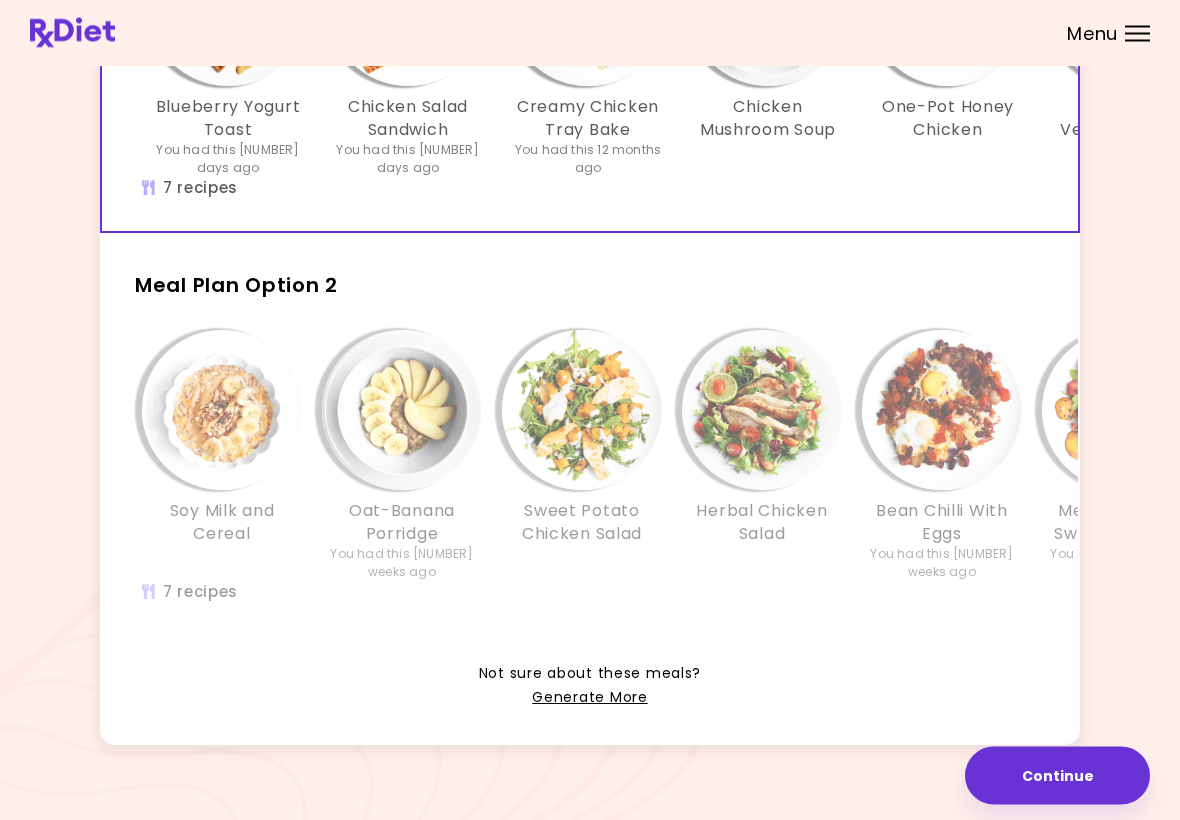scroll, scrollTop: 322, scrollLeft: 0, axis: vertical 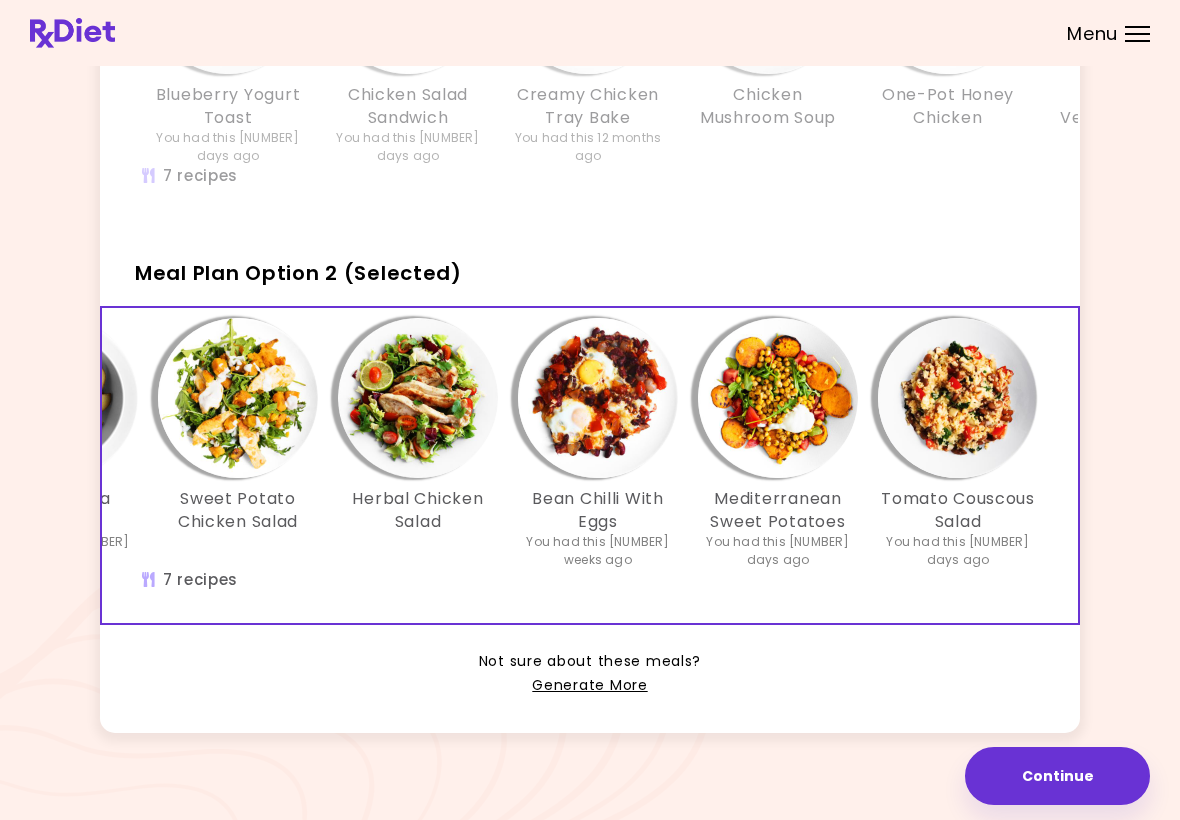 click on "Generate More" at bounding box center [589, 686] 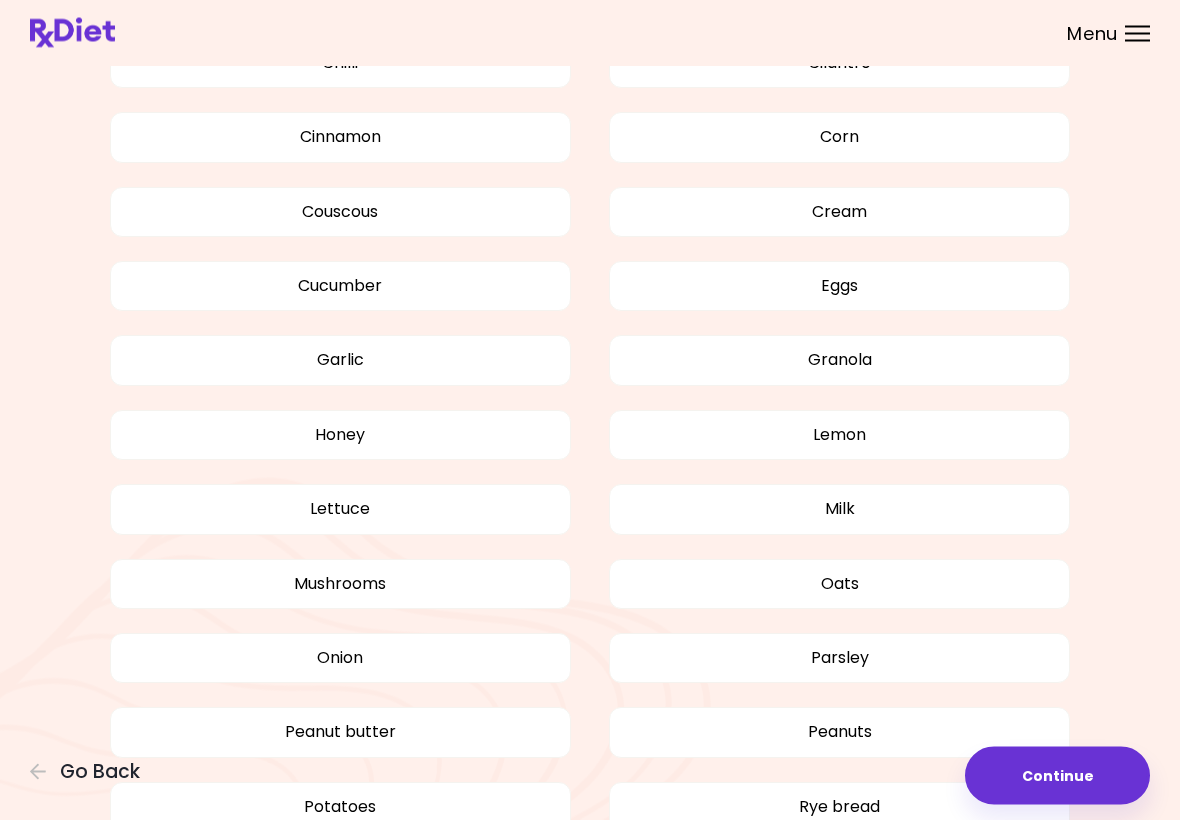 scroll, scrollTop: 1534, scrollLeft: 0, axis: vertical 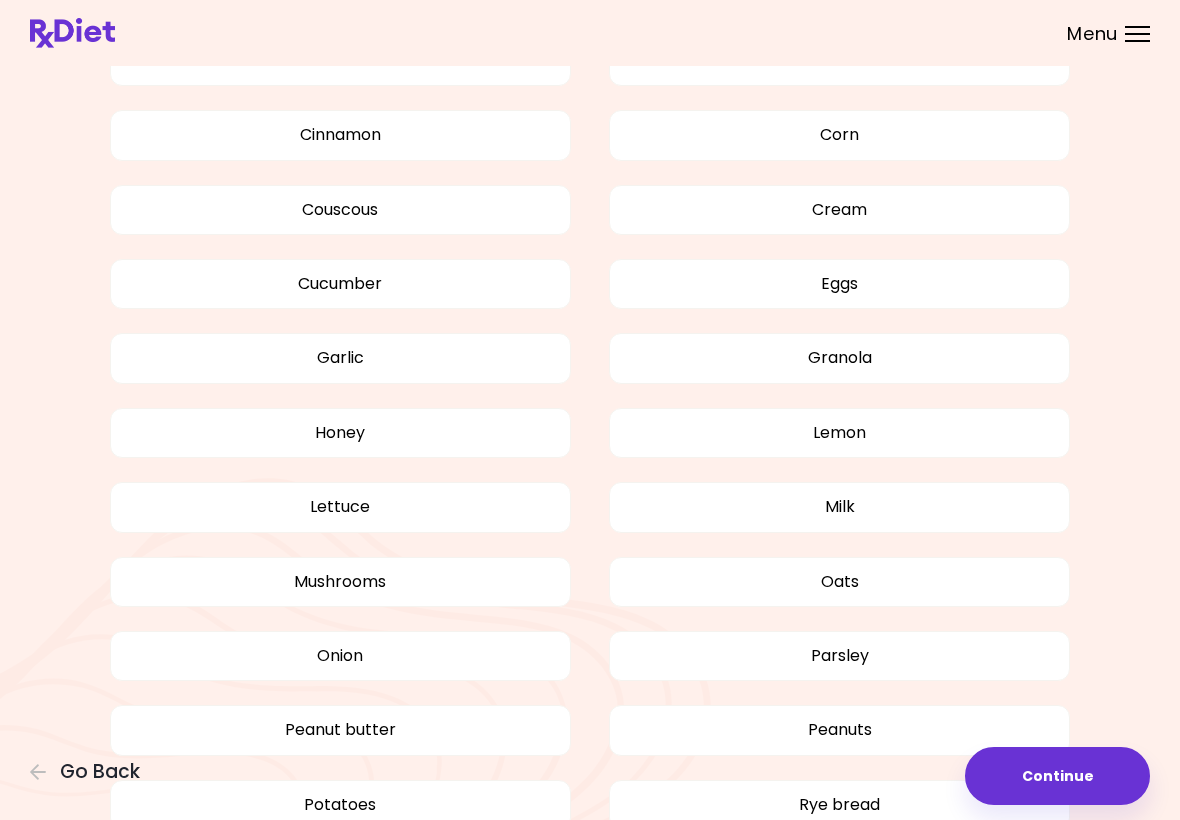 click on "Mushrooms" at bounding box center (340, 582) 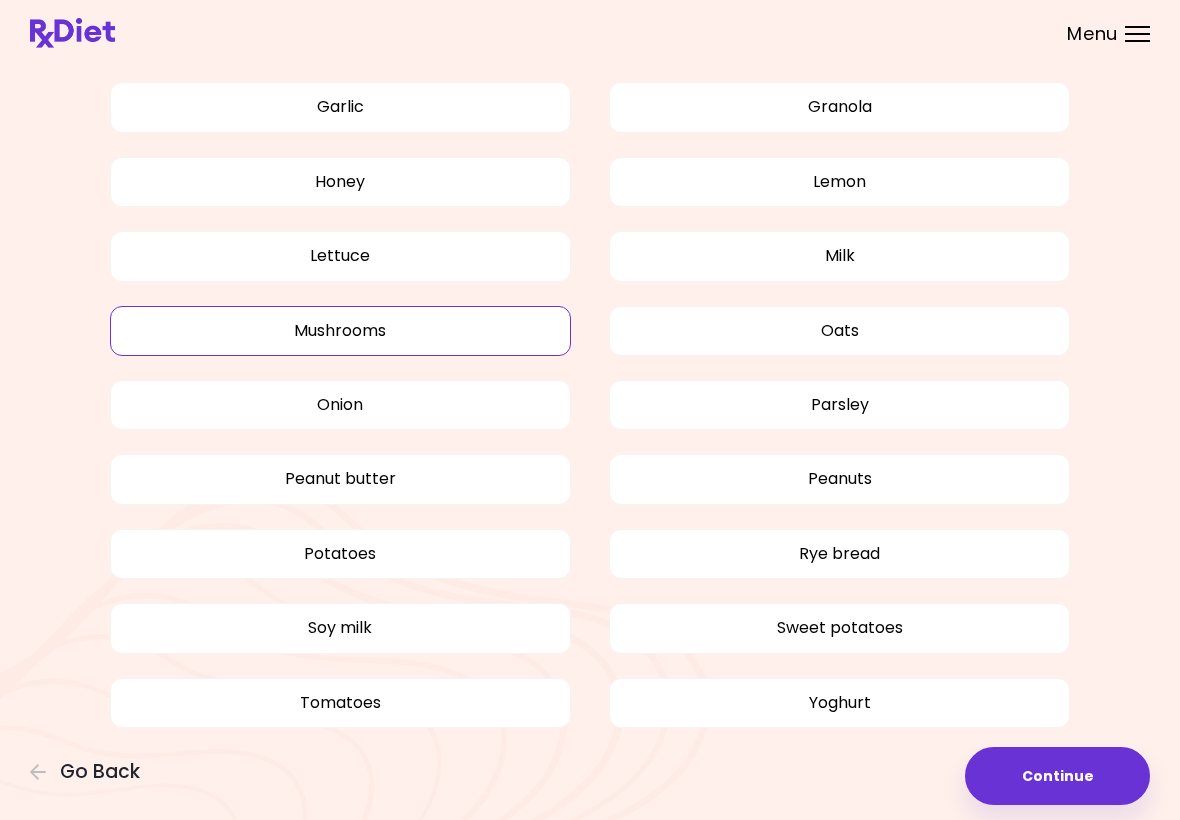 scroll, scrollTop: 1786, scrollLeft: 0, axis: vertical 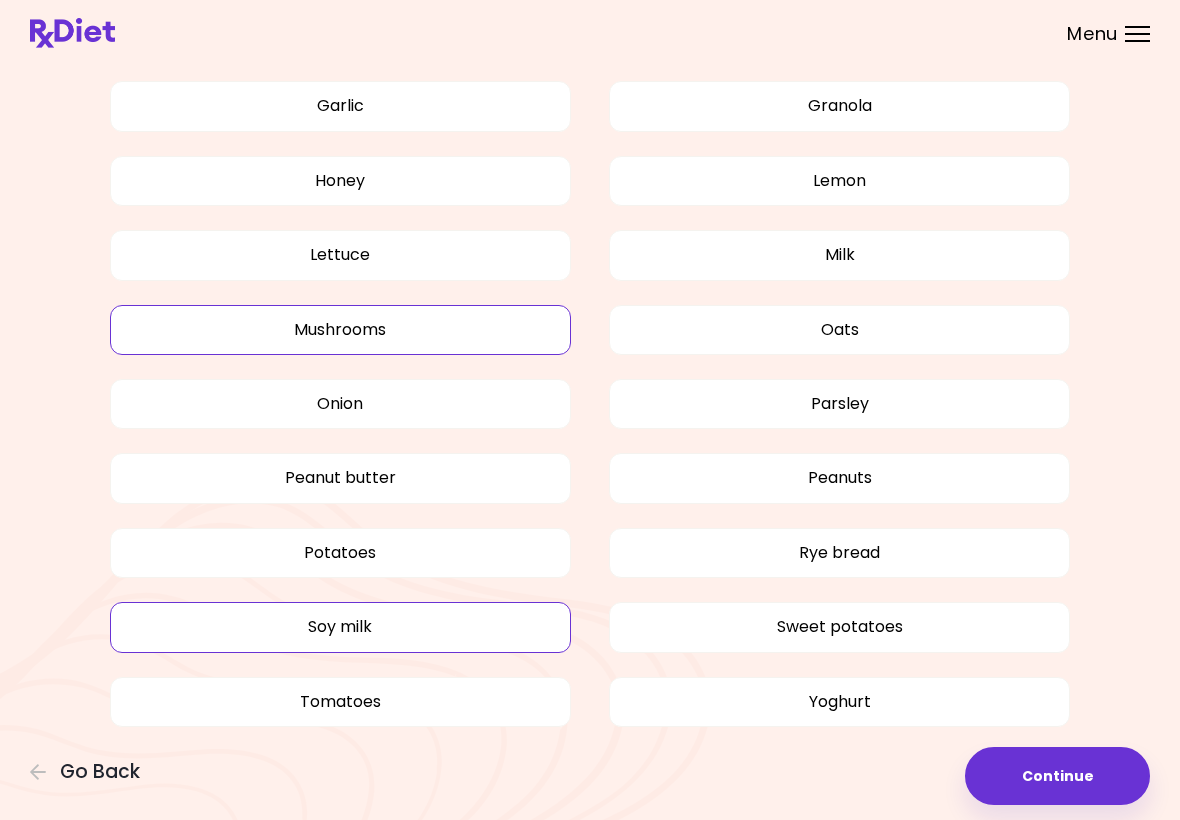 click on "Soy milk" at bounding box center (340, 627) 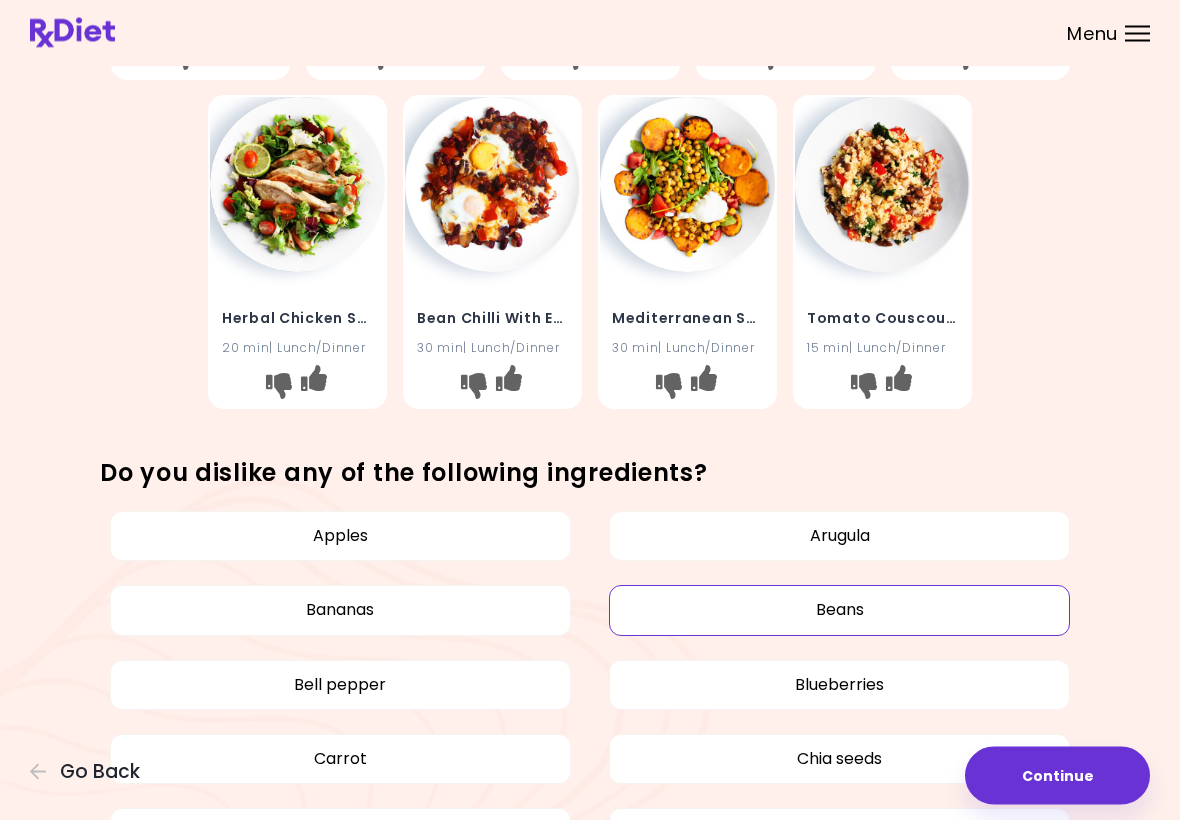 scroll, scrollTop: 673, scrollLeft: 0, axis: vertical 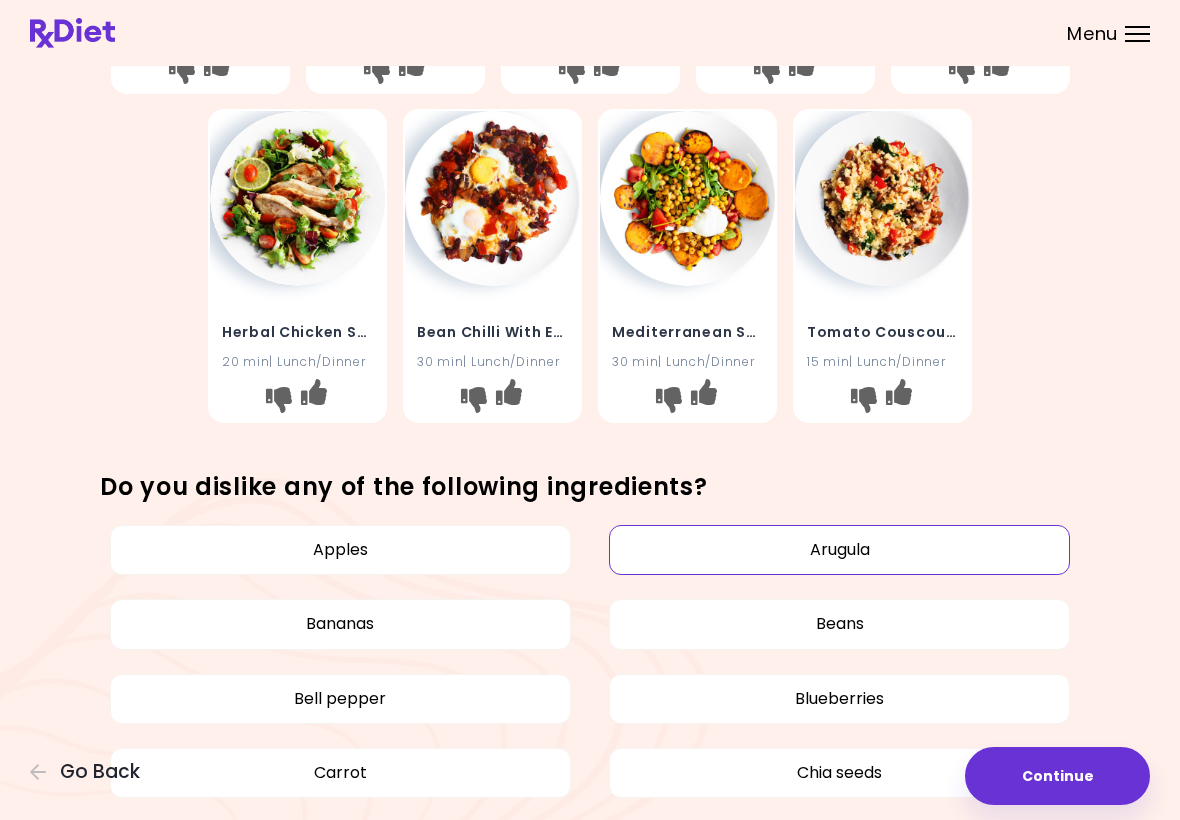 click on "Arugula" at bounding box center (839, 550) 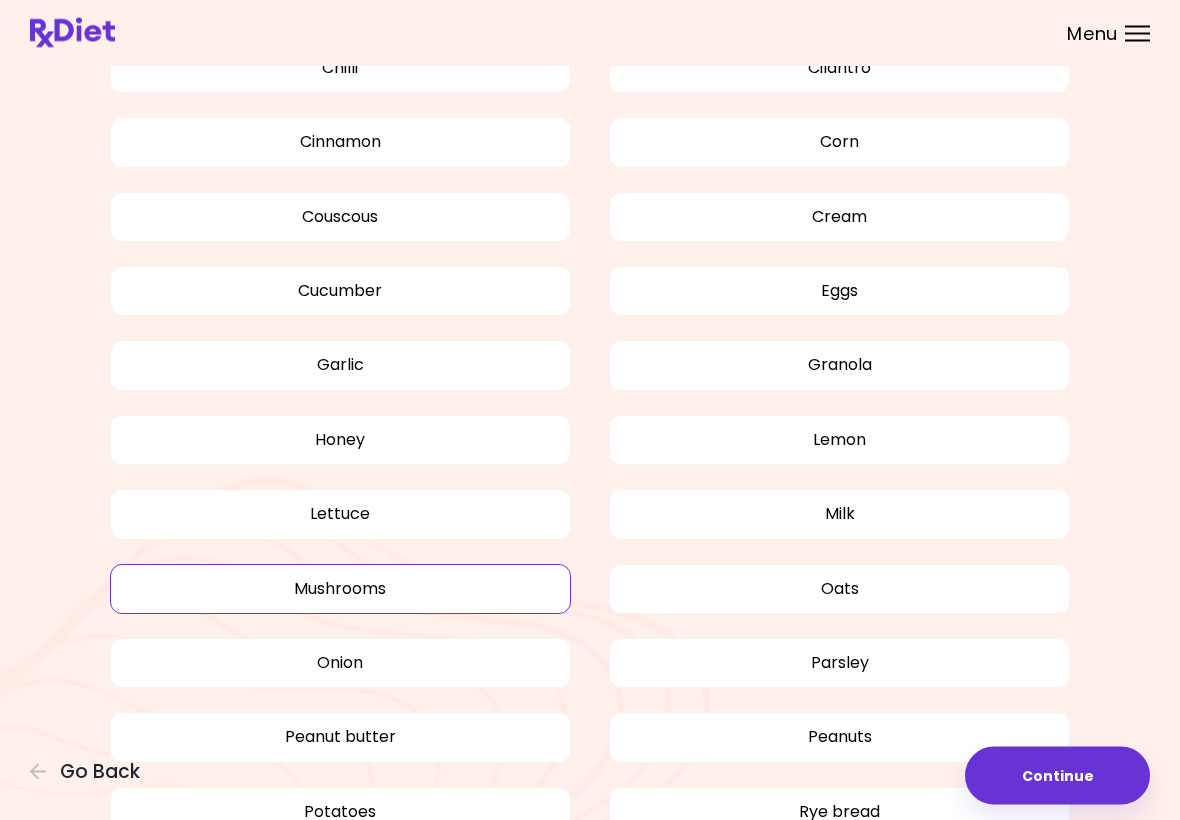 scroll, scrollTop: 1537, scrollLeft: 0, axis: vertical 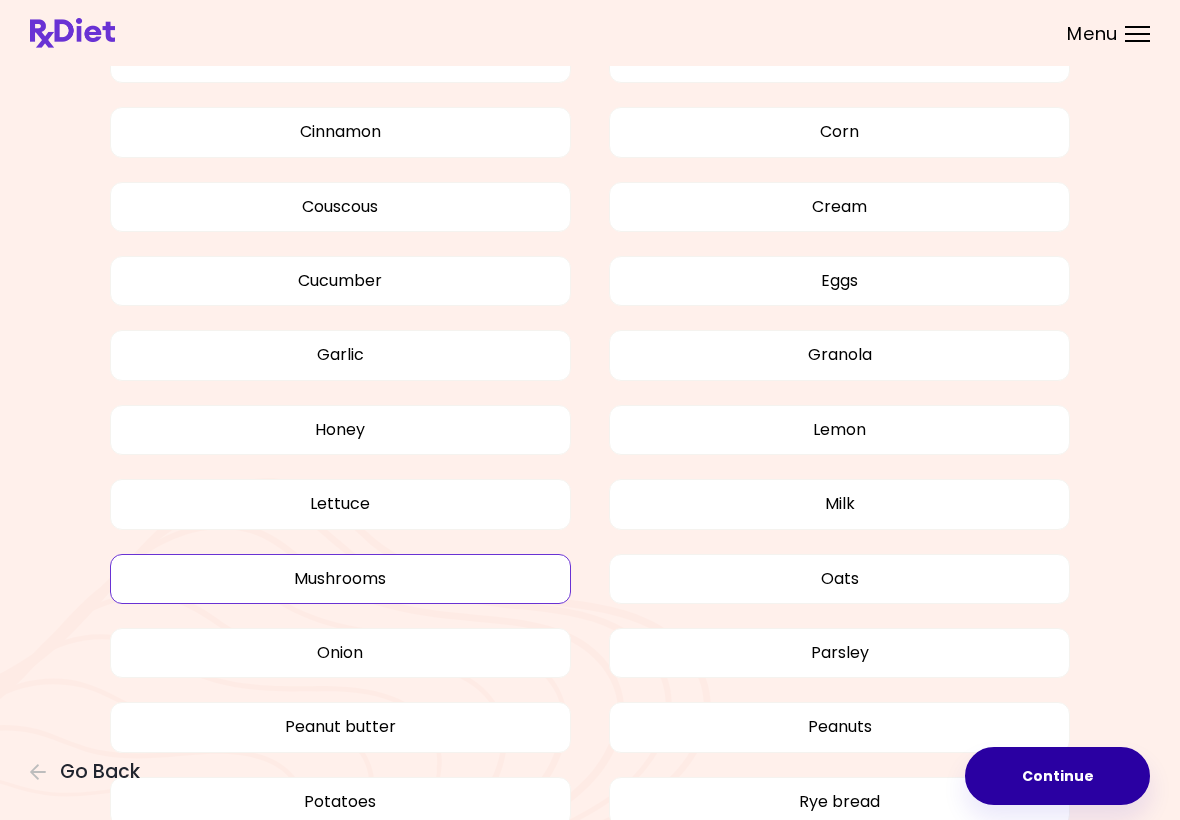 click on "Continue" at bounding box center [1057, 776] 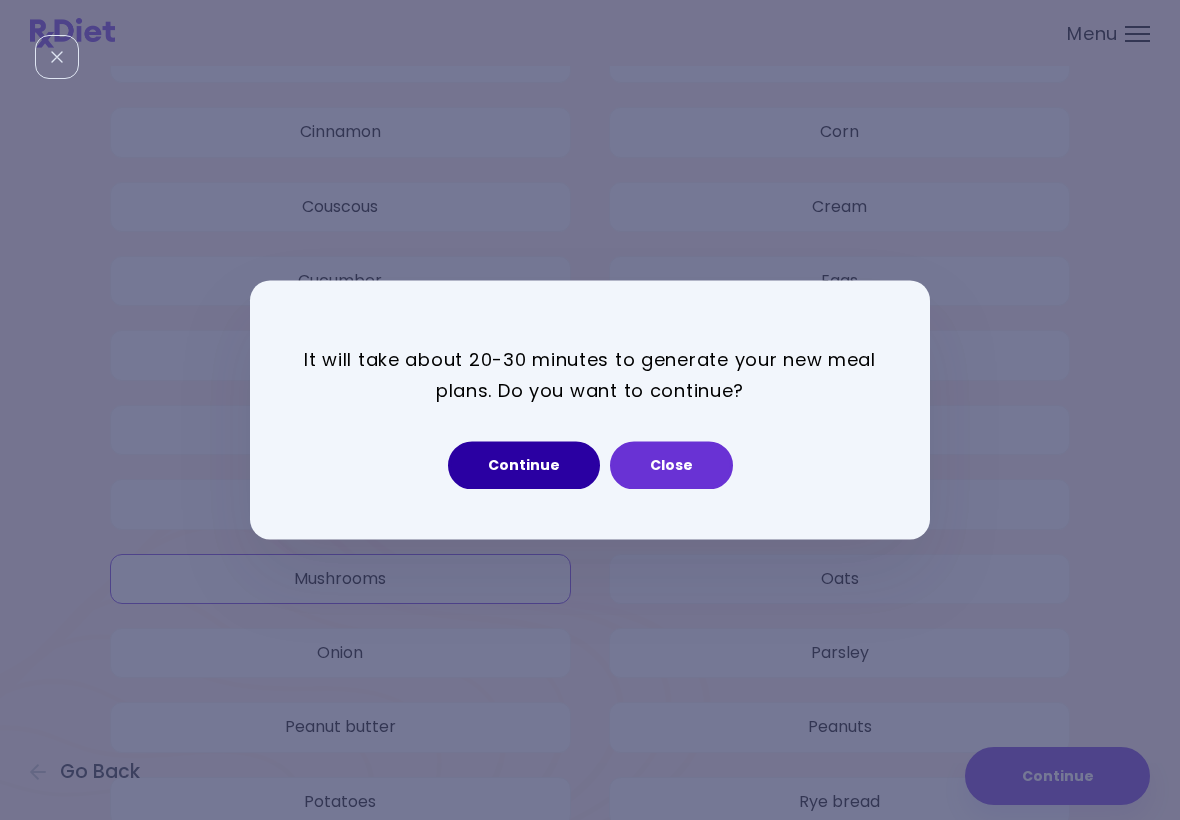 click on "Continue" at bounding box center [524, 466] 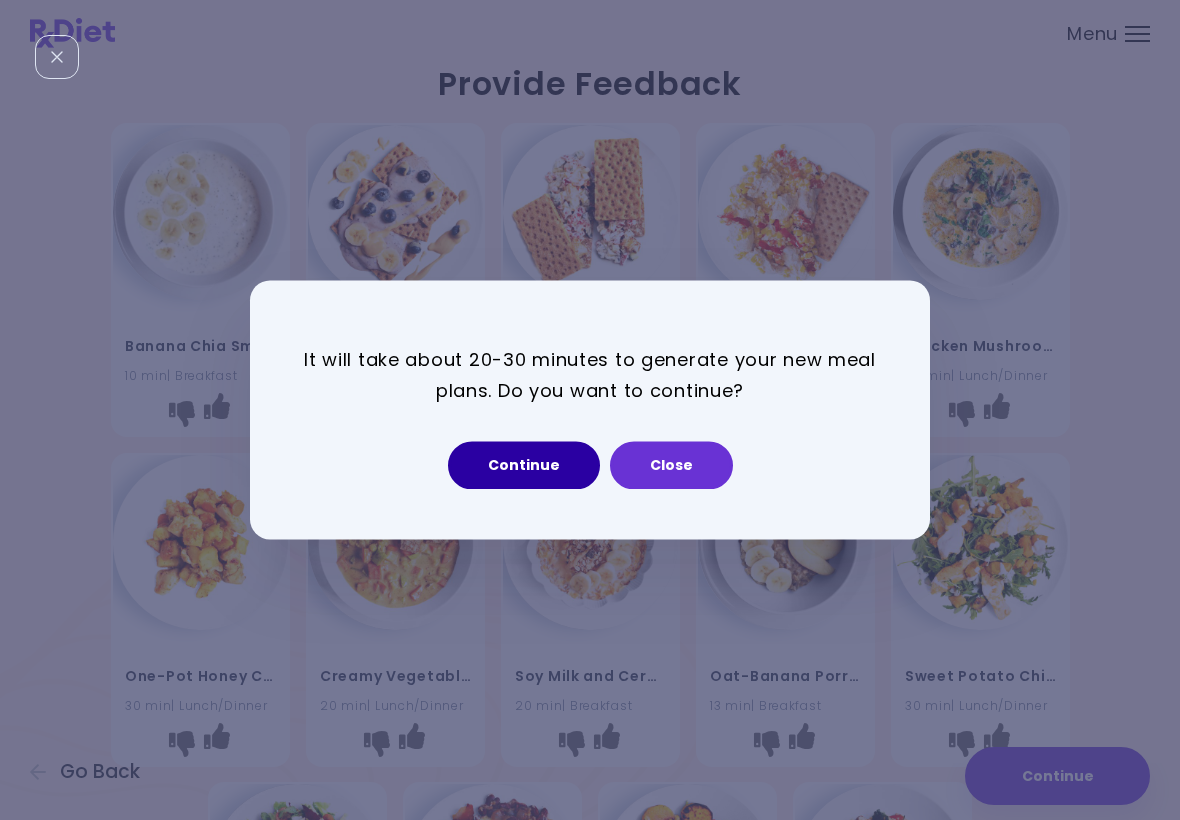 select on "*" 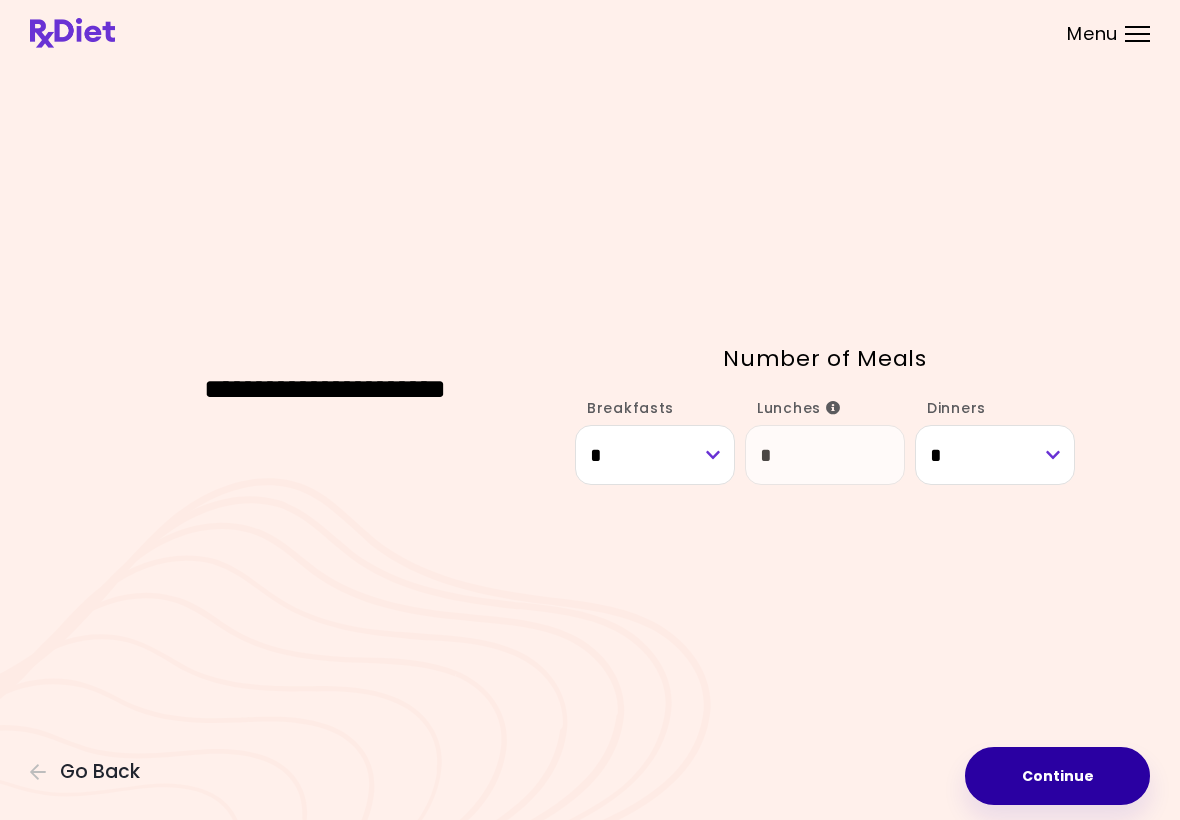 click on "Continue" at bounding box center [1057, 776] 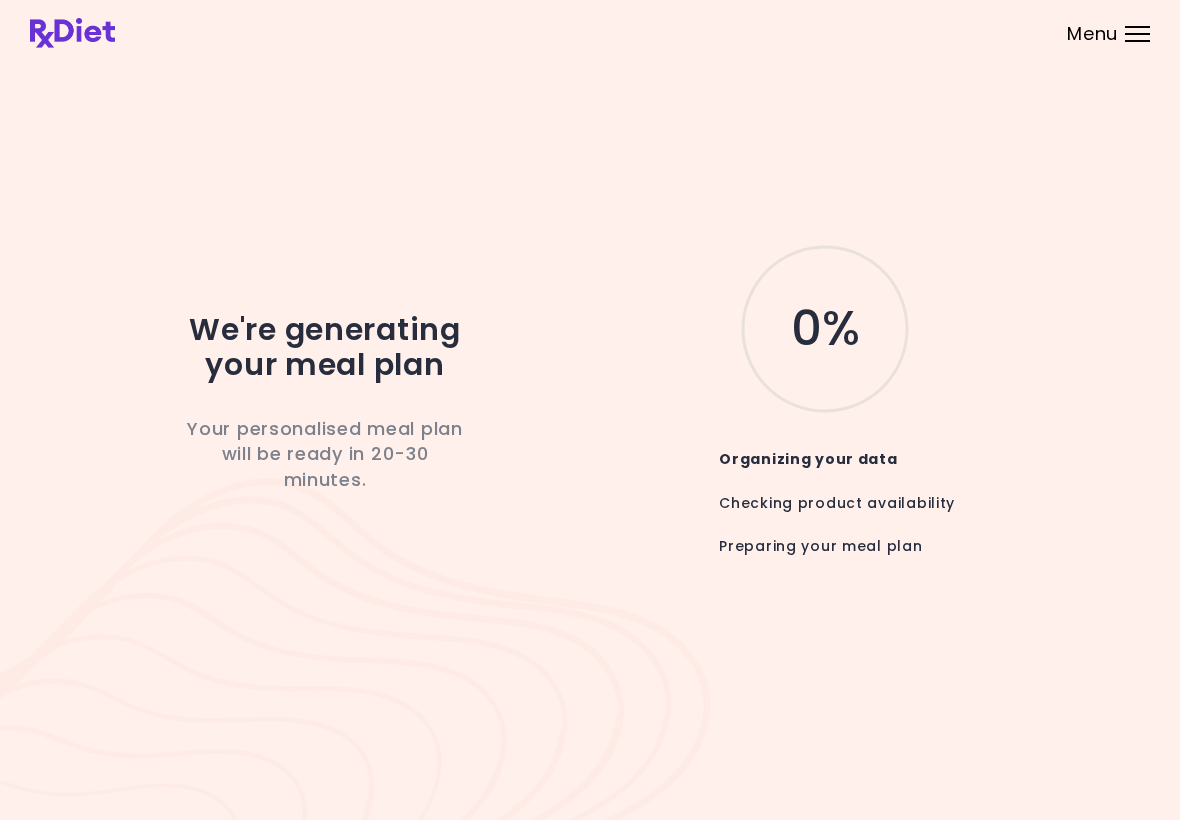 click on "We're generating your meal plan Your personalised meal plan will be ready in 20-30 minutes. 0 % Organizing your data Checking product availability Preparing your meal plan" at bounding box center (590, 410) 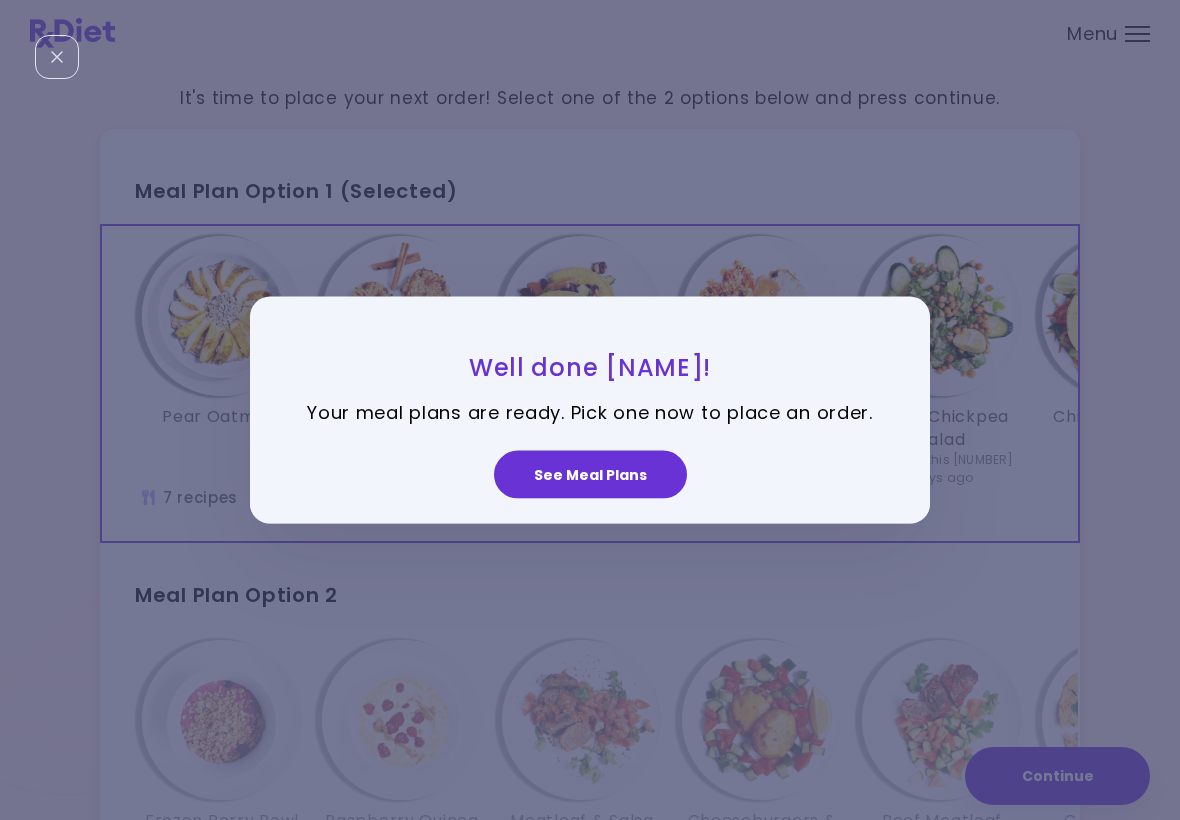 click on "See Meal Plans" at bounding box center (590, 474) 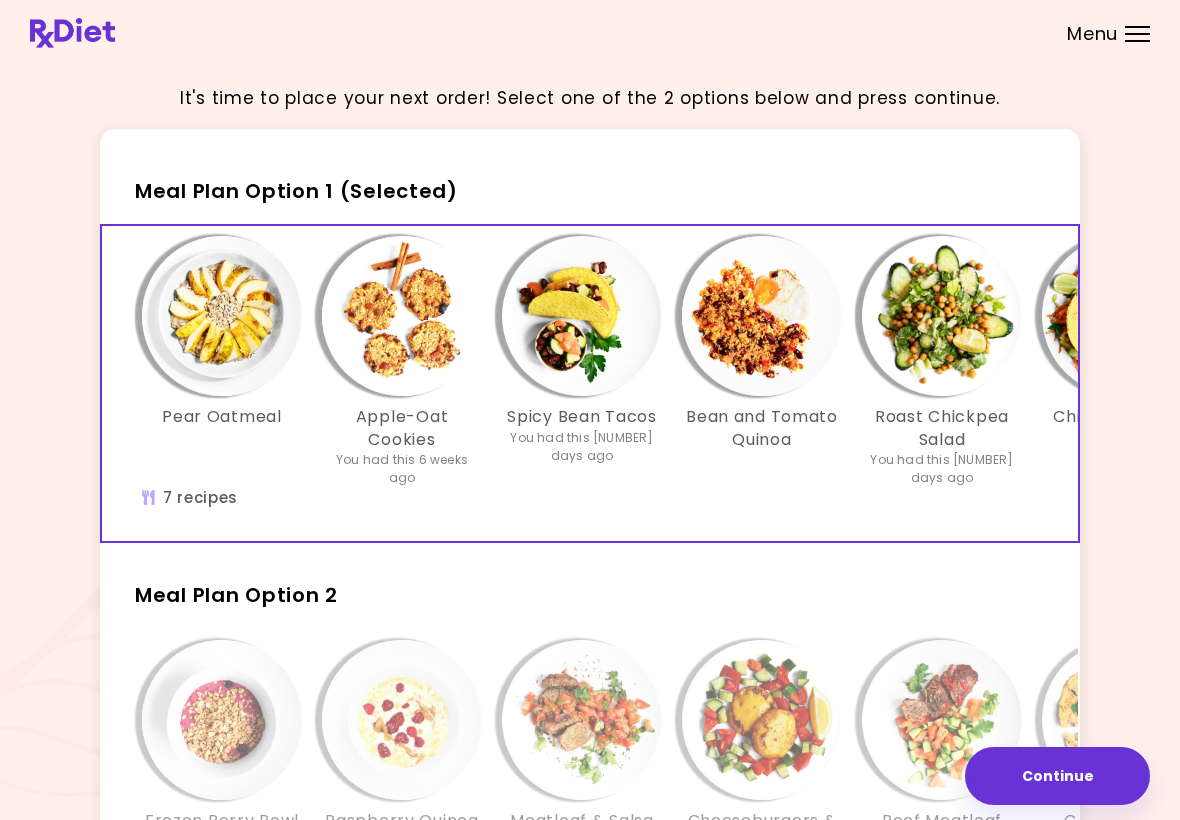 click on "Apple-Oat Cookies You had this [NUMBER] weeks ago   Spicy Bean Tacos You had this [NUMBER] days ago   Roast Chickpea Salad You had this [NUMBER] days ago" at bounding box center (762, 383) 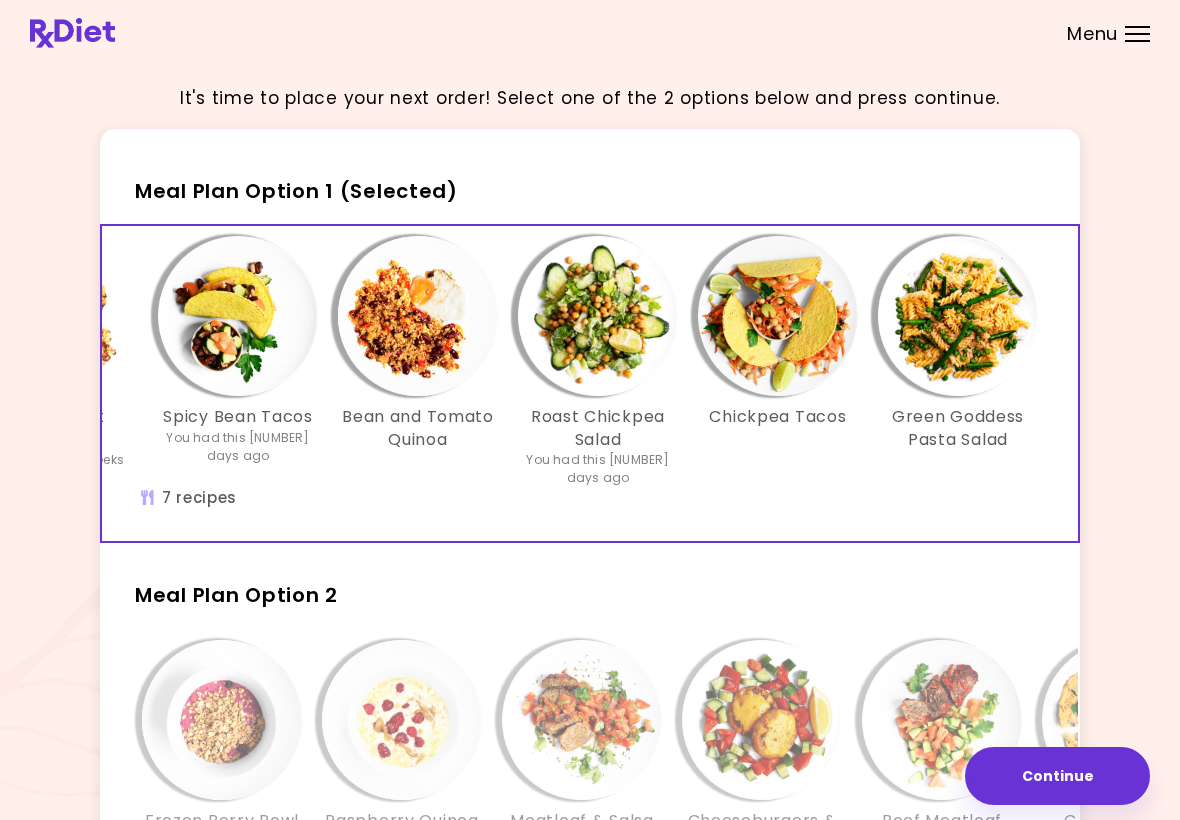 scroll, scrollTop: 0, scrollLeft: 344, axis: horizontal 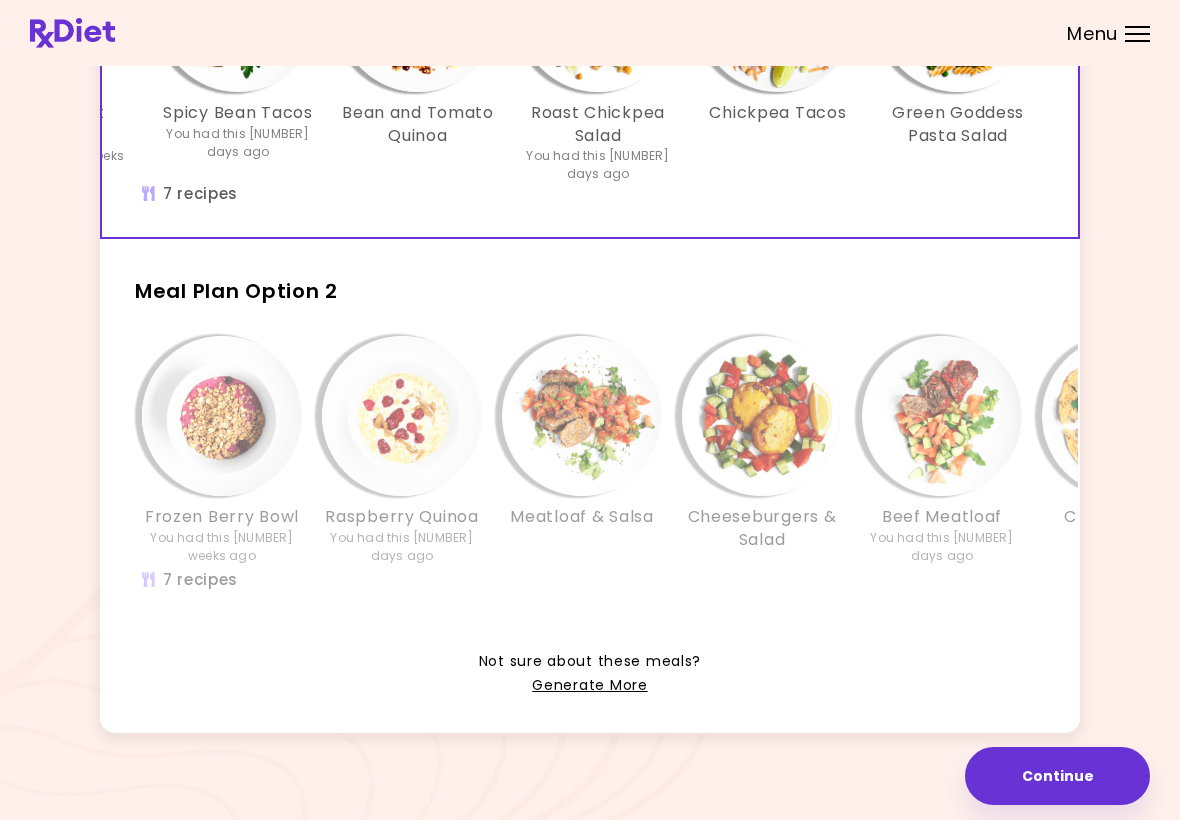 click on "Not sure about these meals? Generate More" at bounding box center [590, 661] 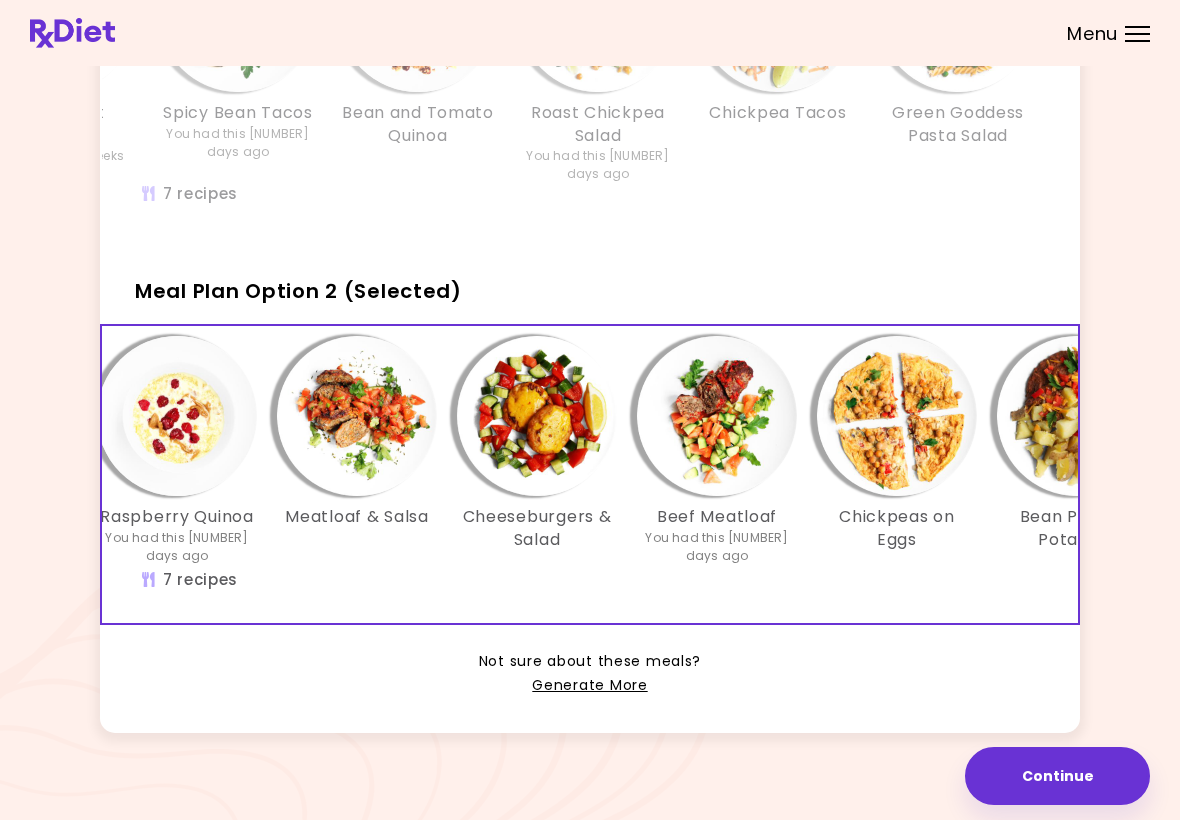 scroll, scrollTop: 0, scrollLeft: 224, axis: horizontal 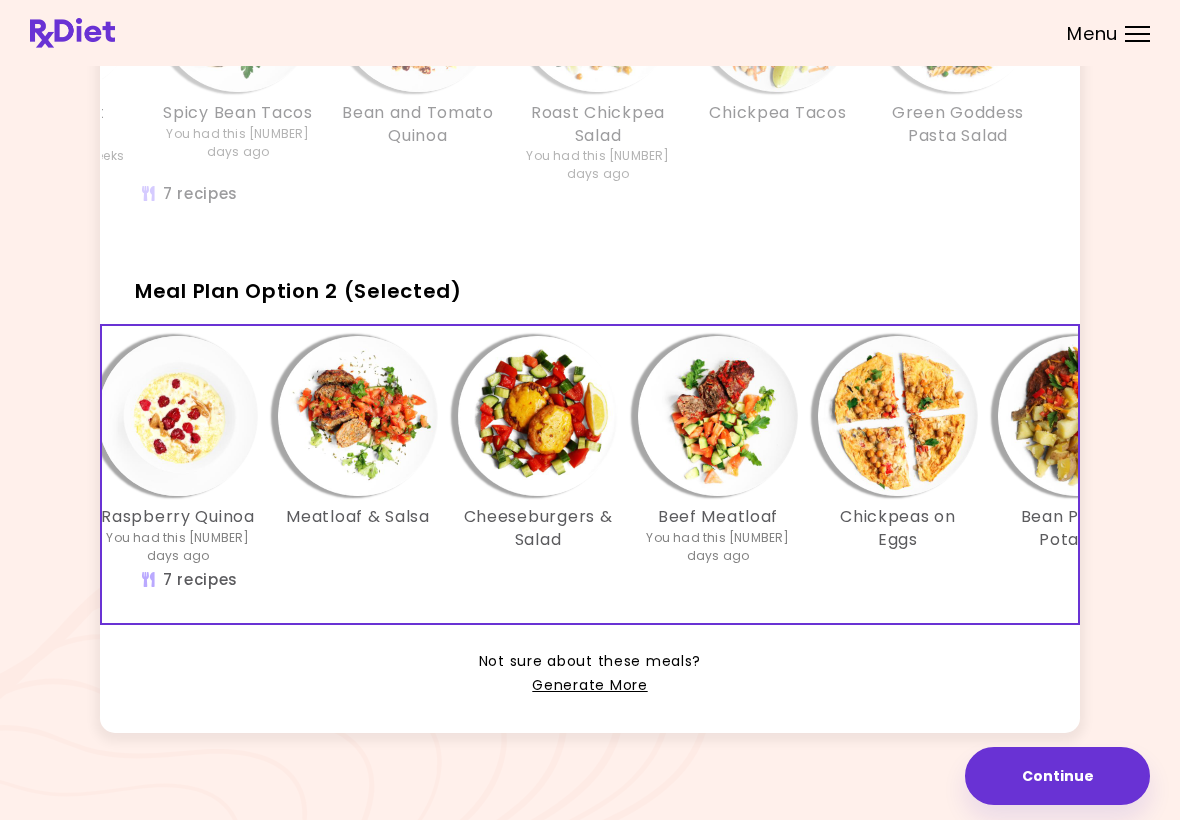 click on "Generate More" at bounding box center (589, 686) 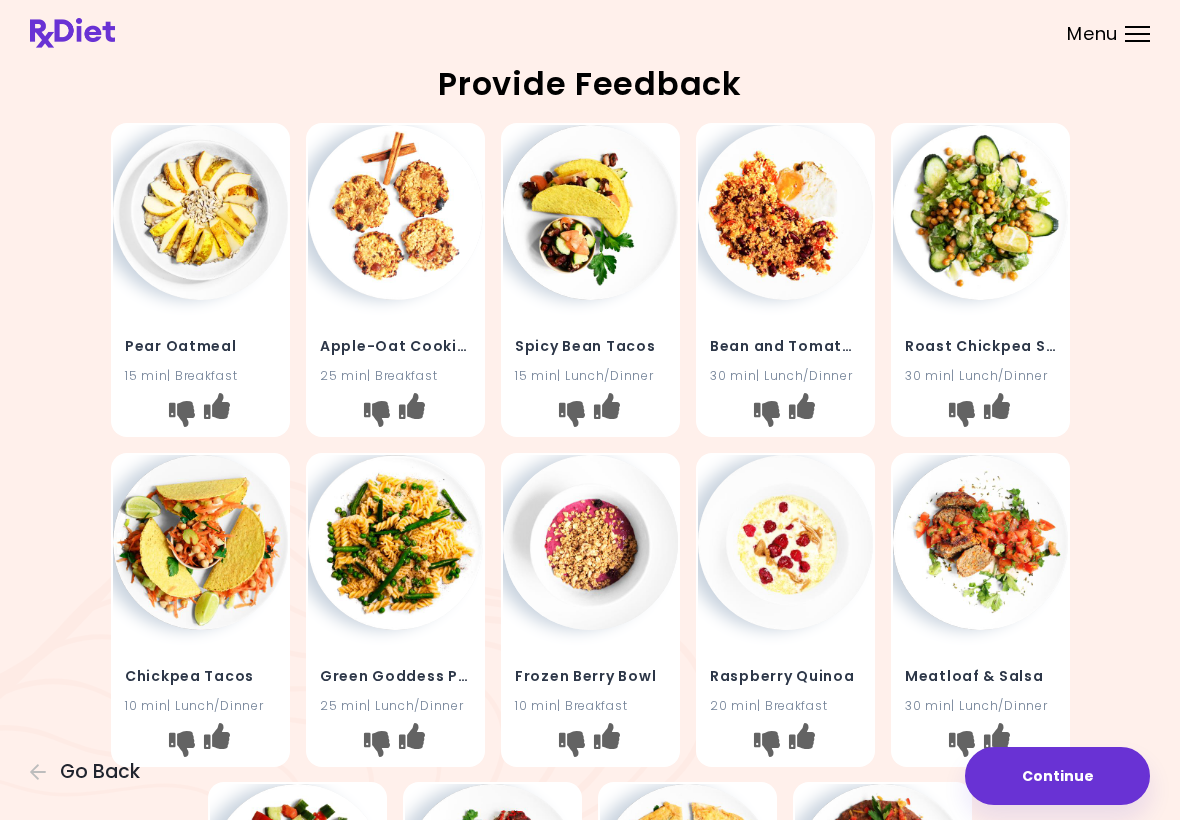 click at bounding box center [216, 414] 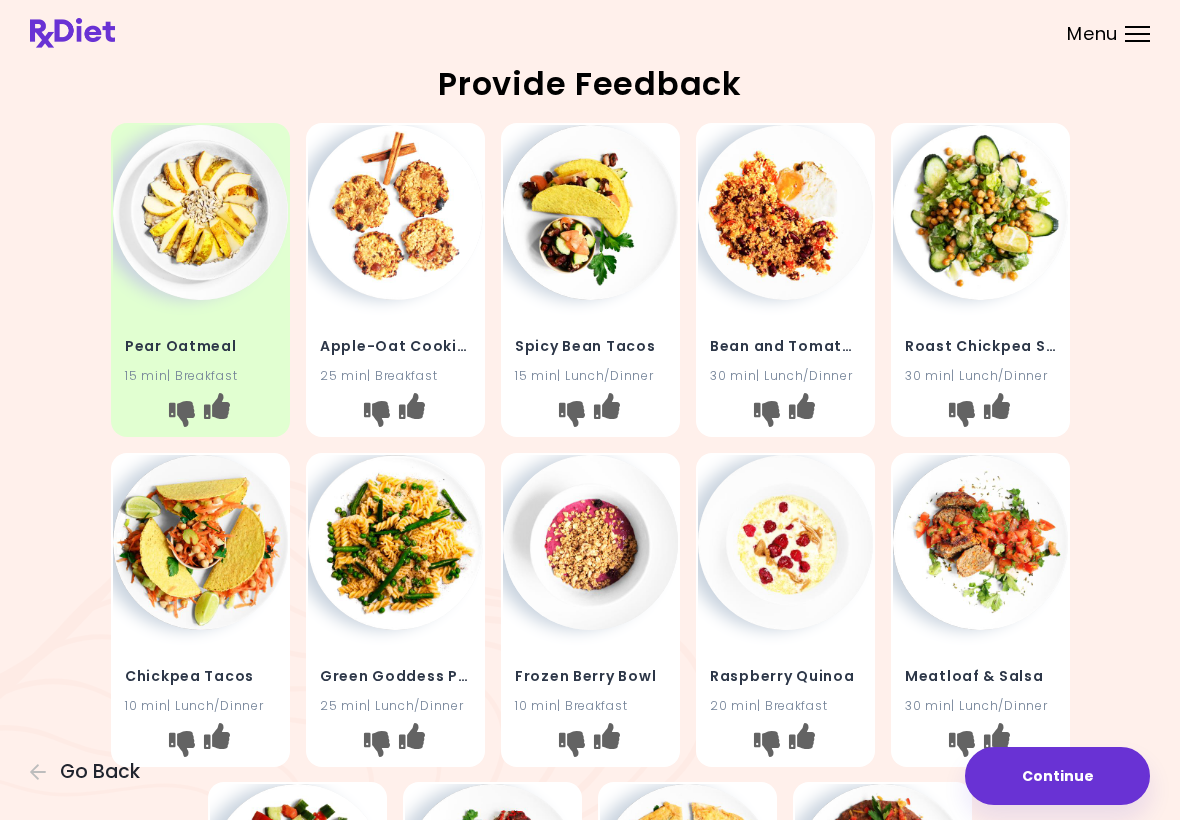 click on "Apple-Oat Cookies 25   min  | Breakfast" at bounding box center (395, 349) 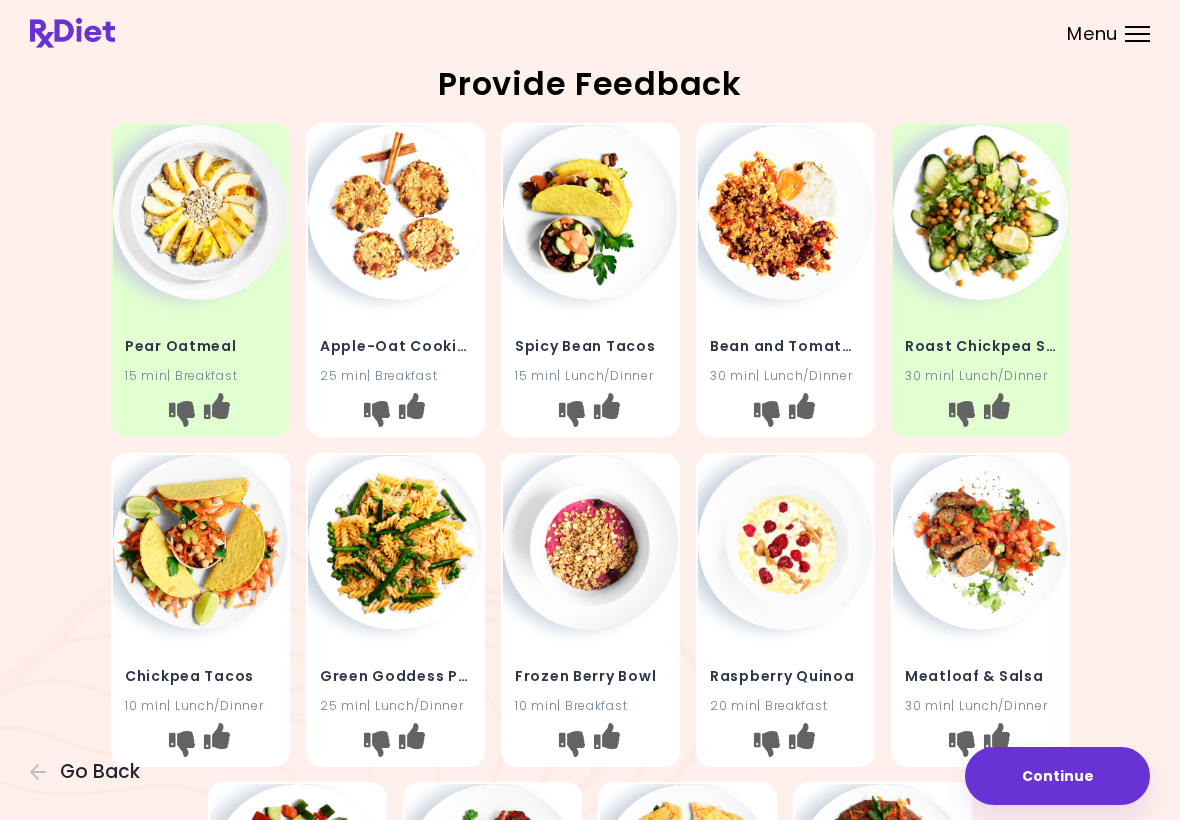 click at bounding box center [571, 414] 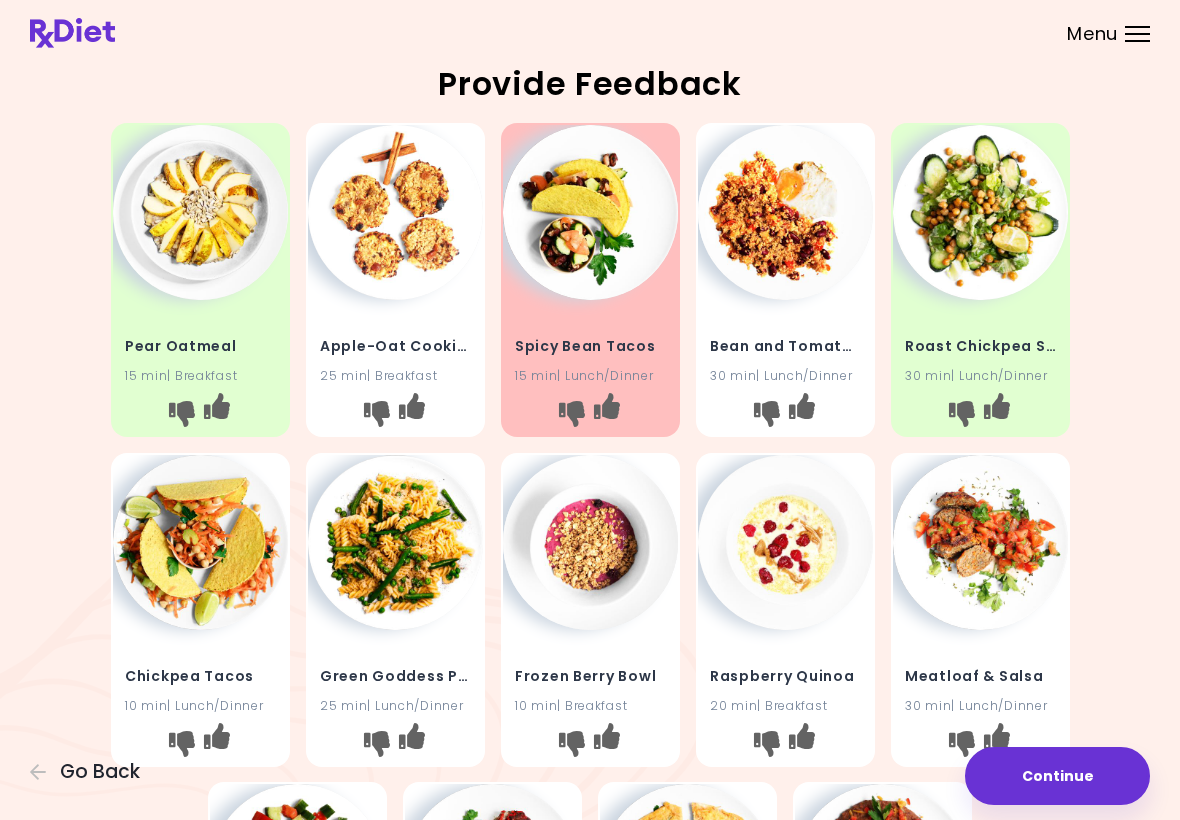click at bounding box center (411, 406) 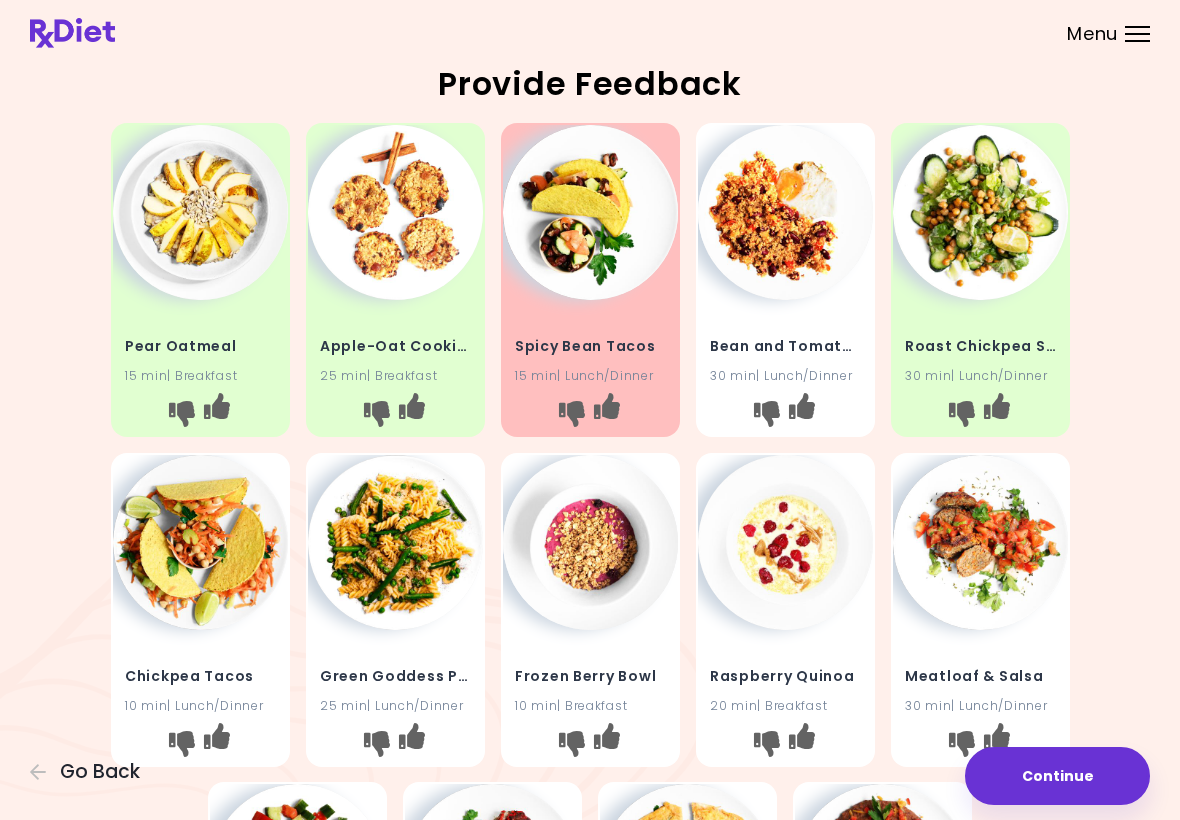click at bounding box center (766, 414) 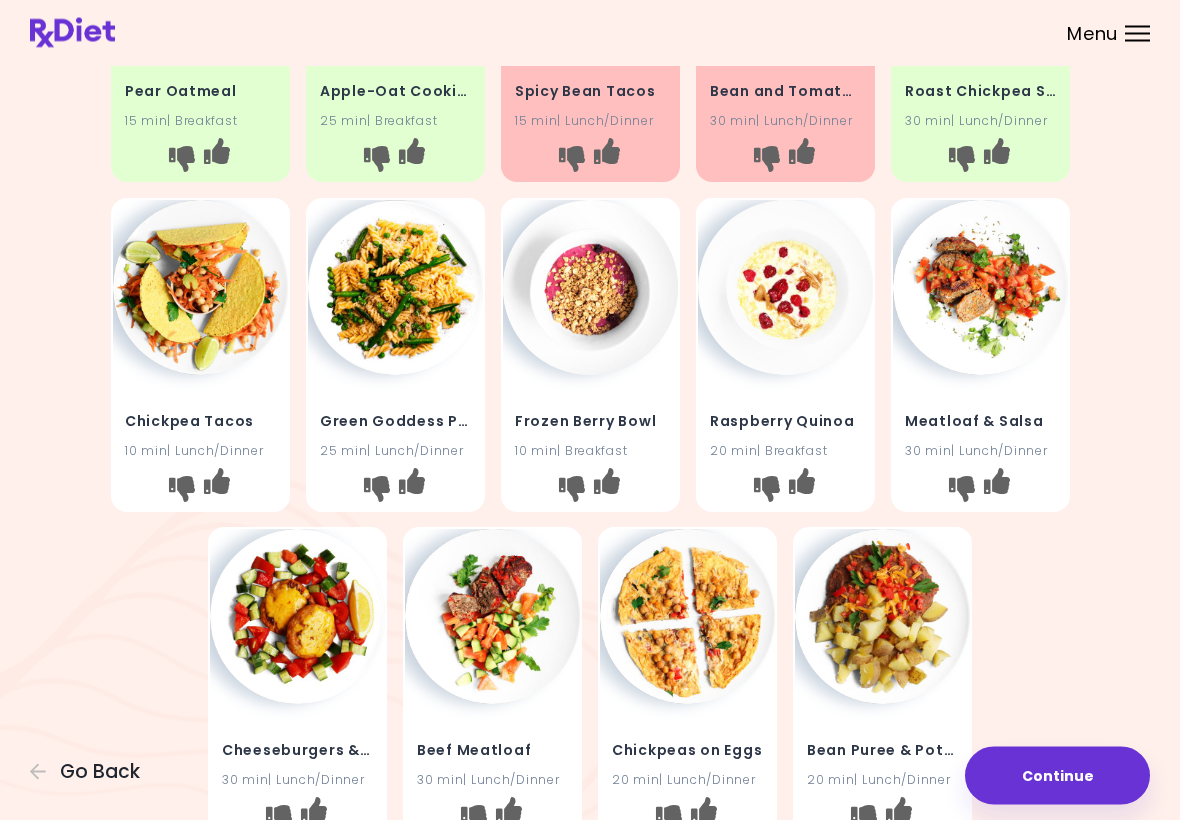 scroll, scrollTop: 257, scrollLeft: 0, axis: vertical 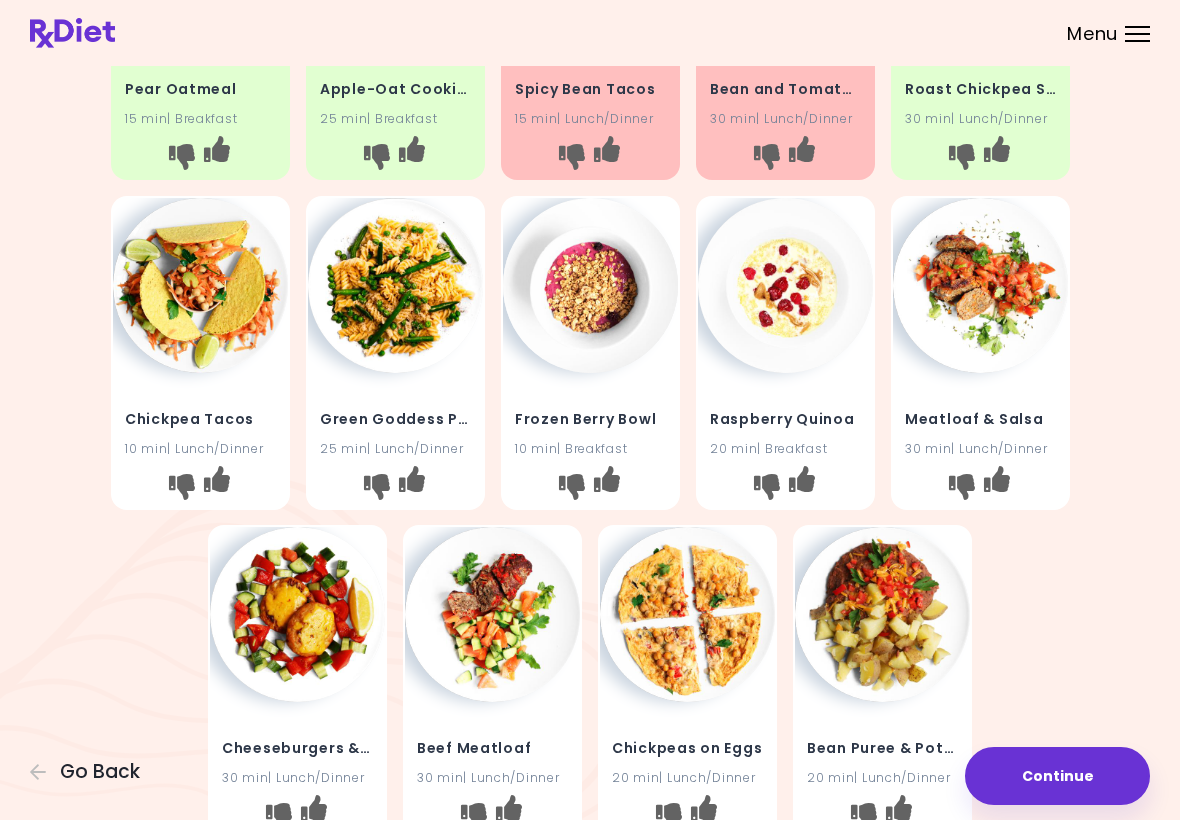 click at bounding box center (216, 486) 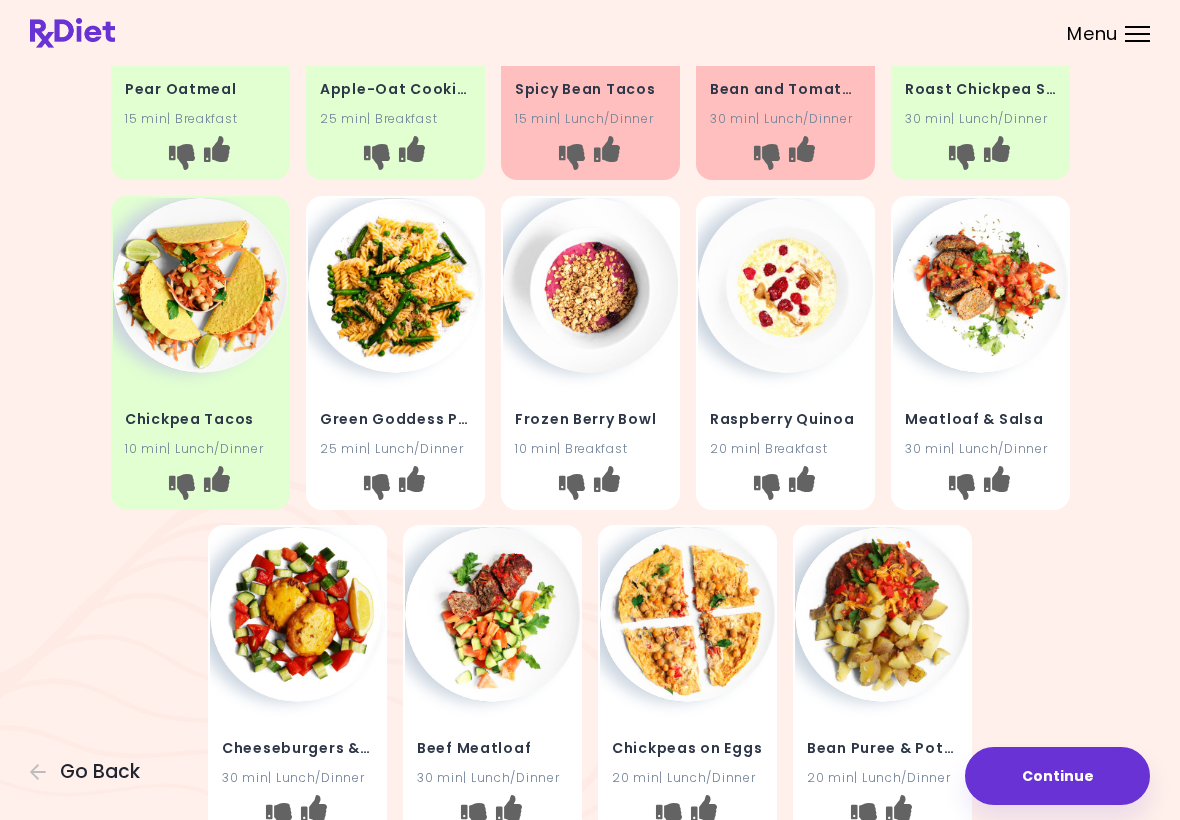 click at bounding box center [376, 486] 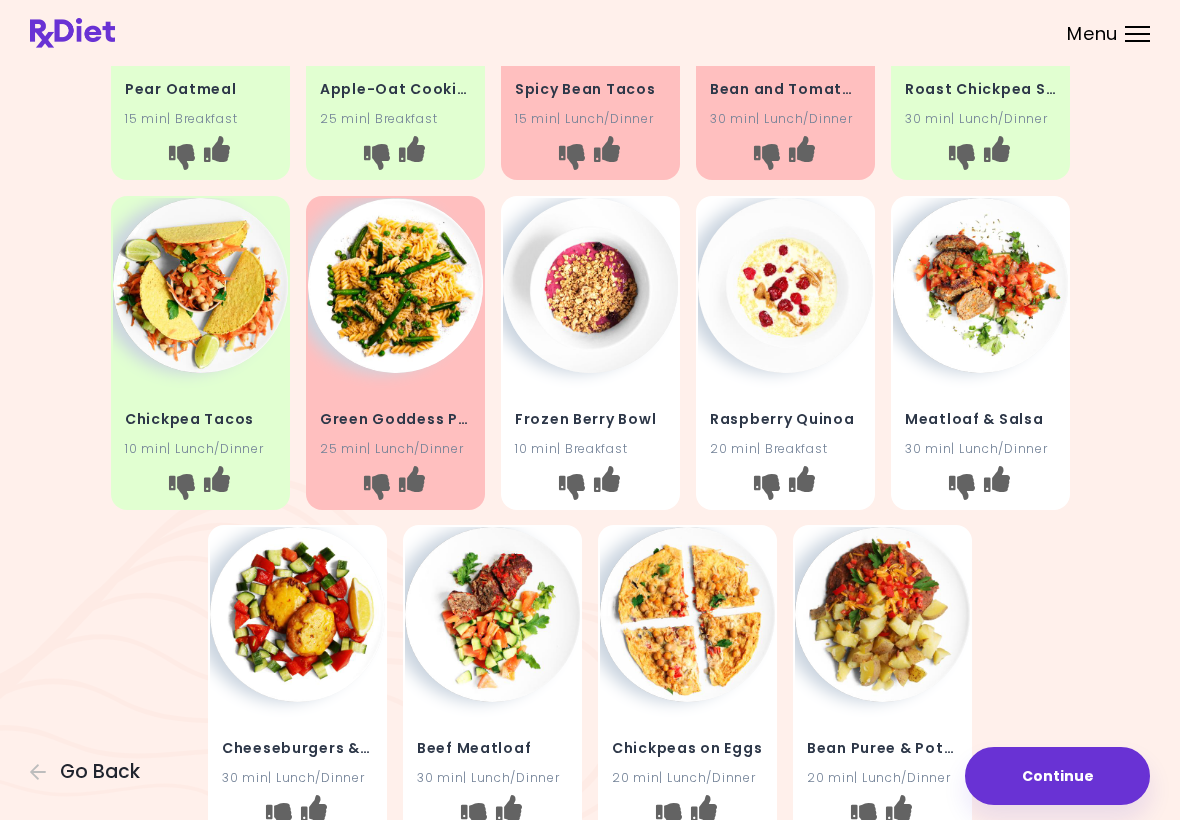 click at bounding box center [606, 486] 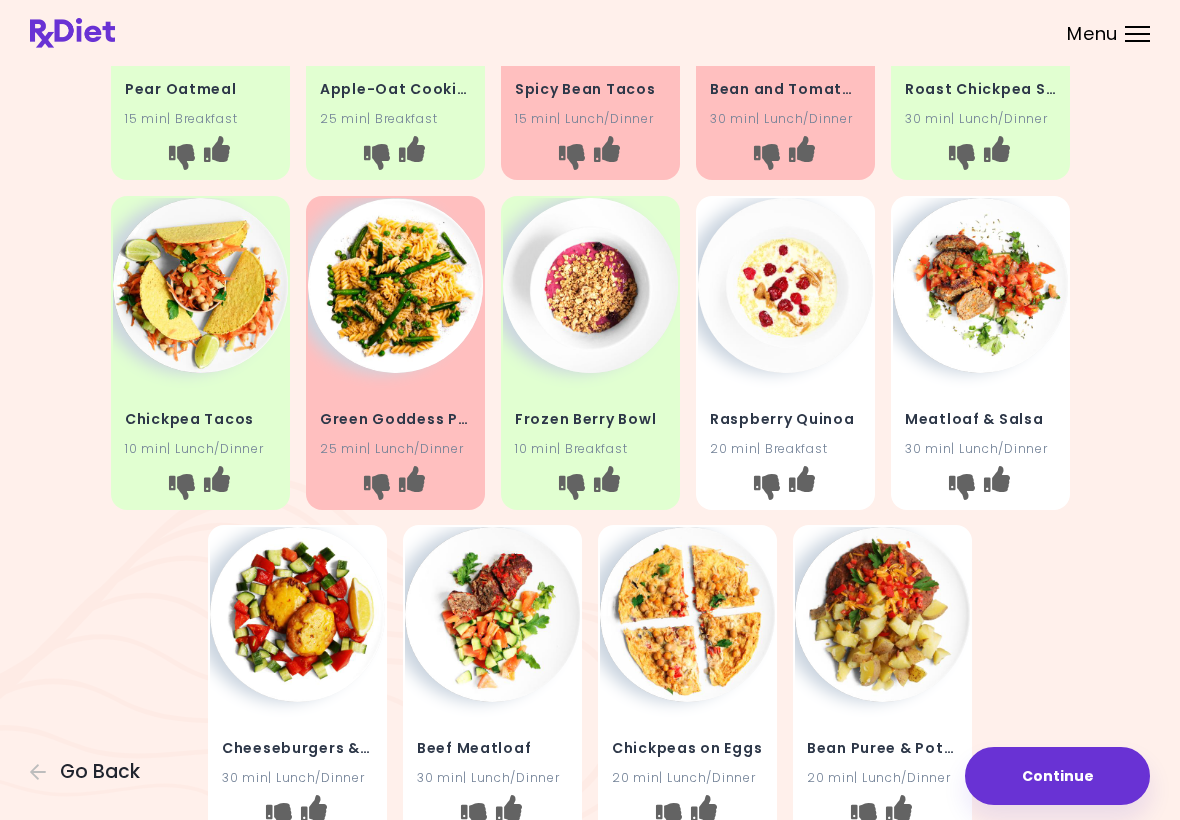 click at bounding box center [606, 486] 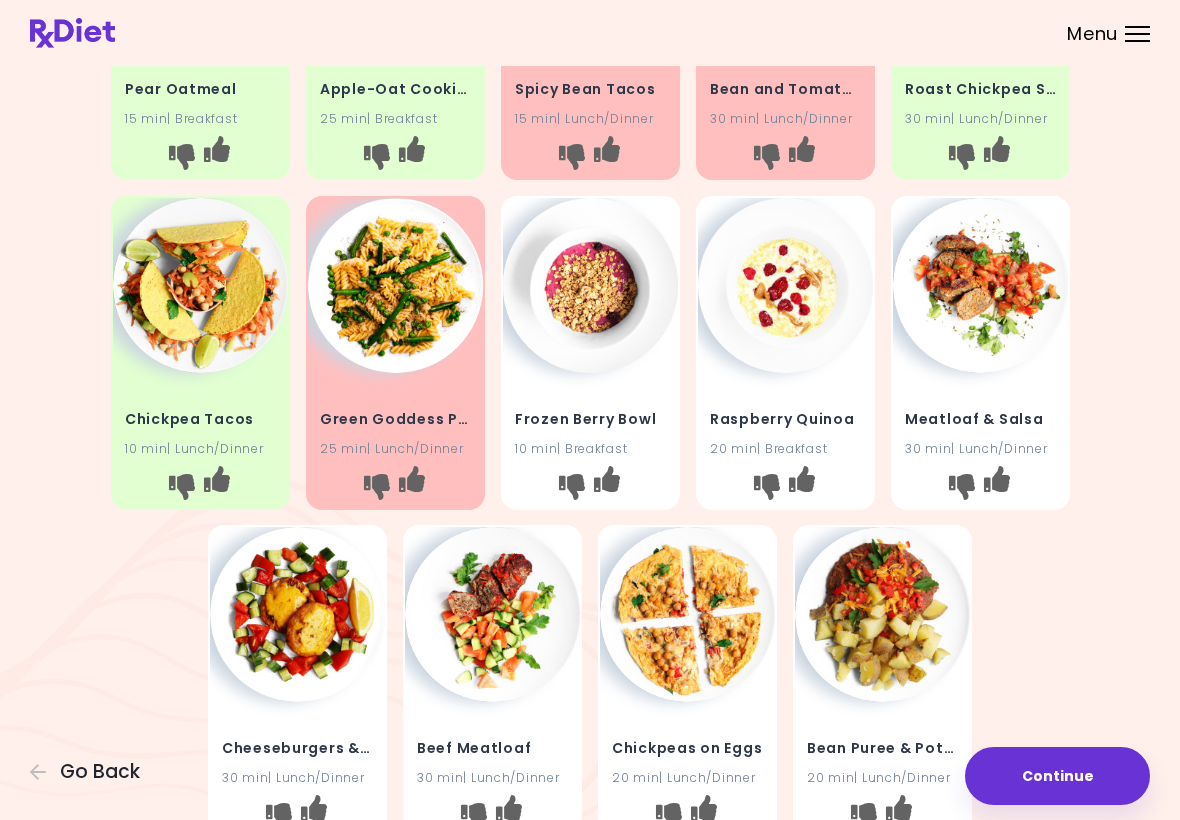 click at bounding box center [766, 486] 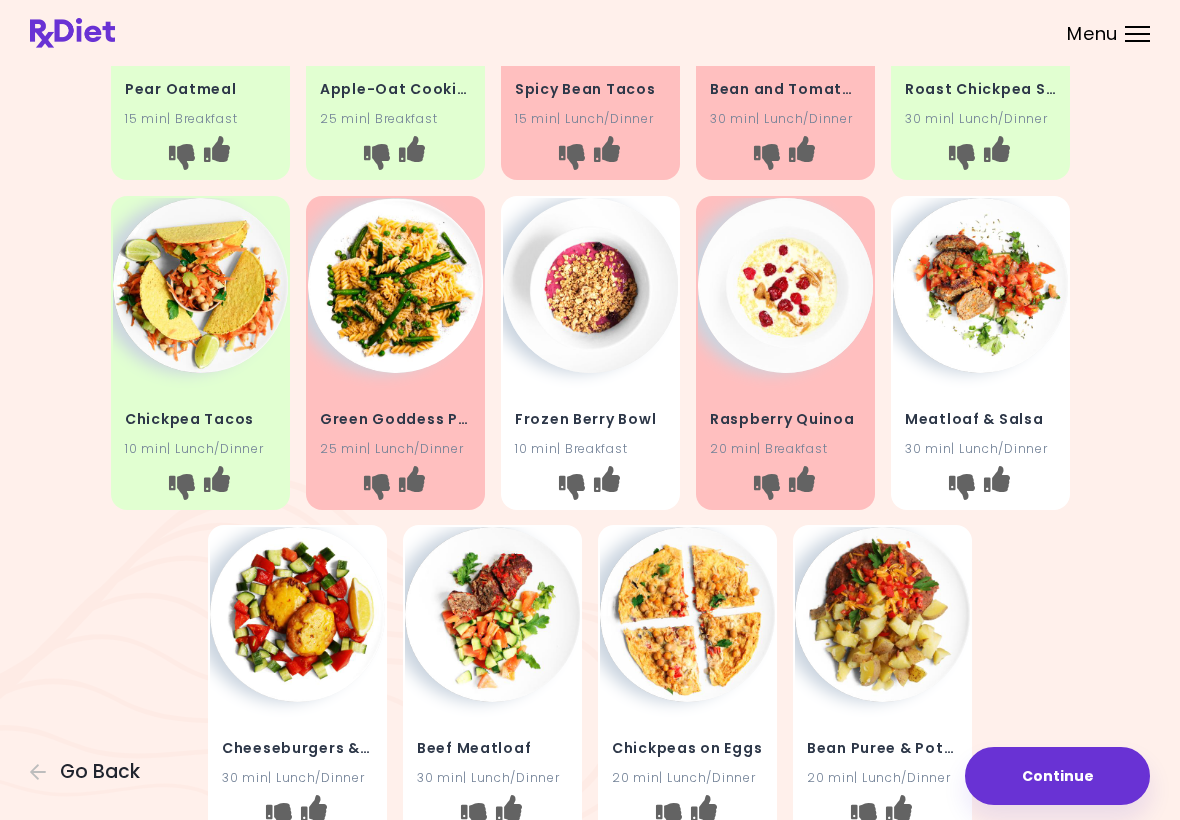 click at bounding box center (980, 488) 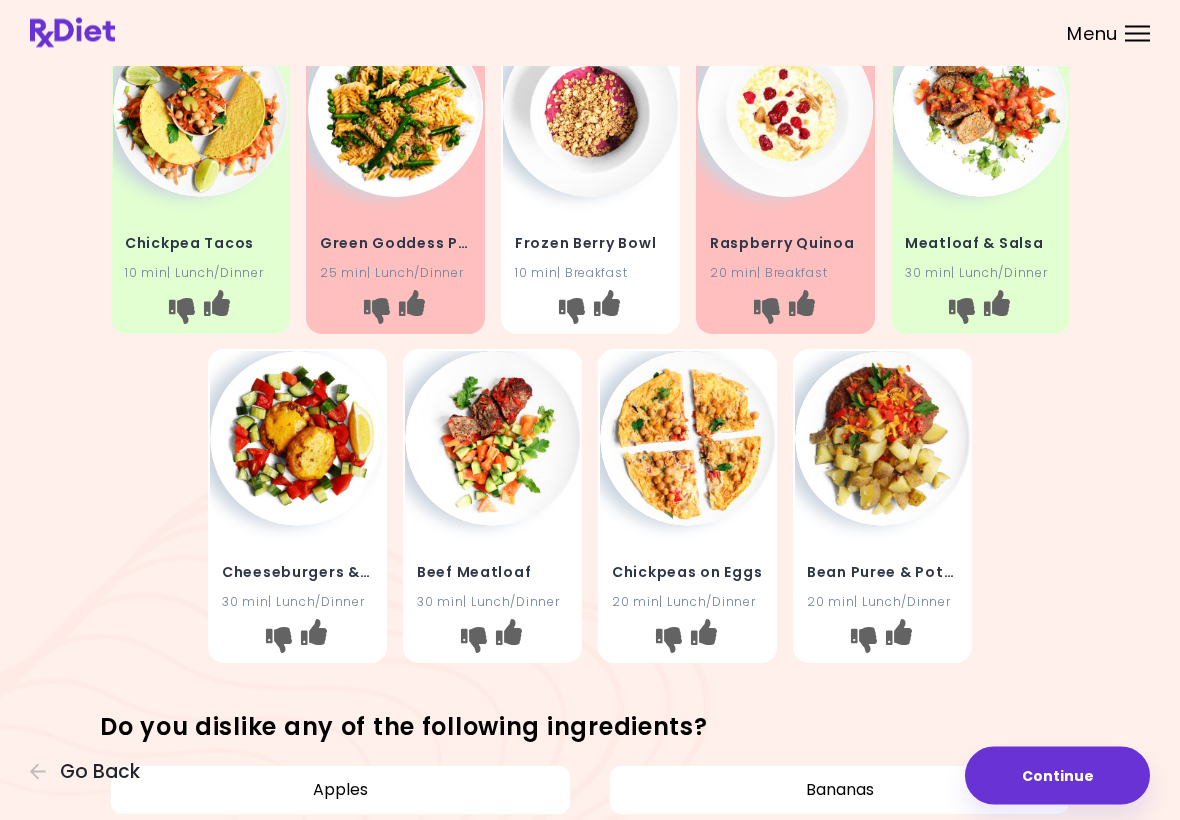 scroll, scrollTop: 431, scrollLeft: 0, axis: vertical 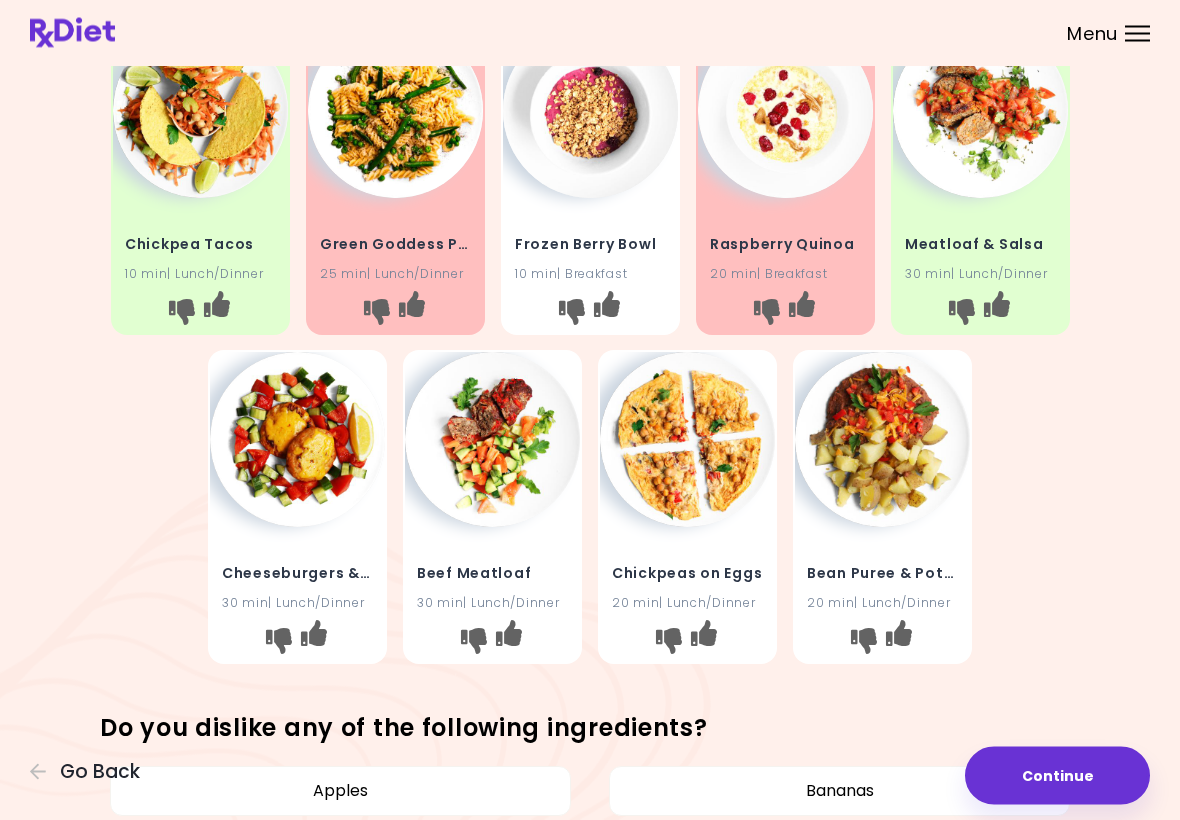 click at bounding box center [314, 642] 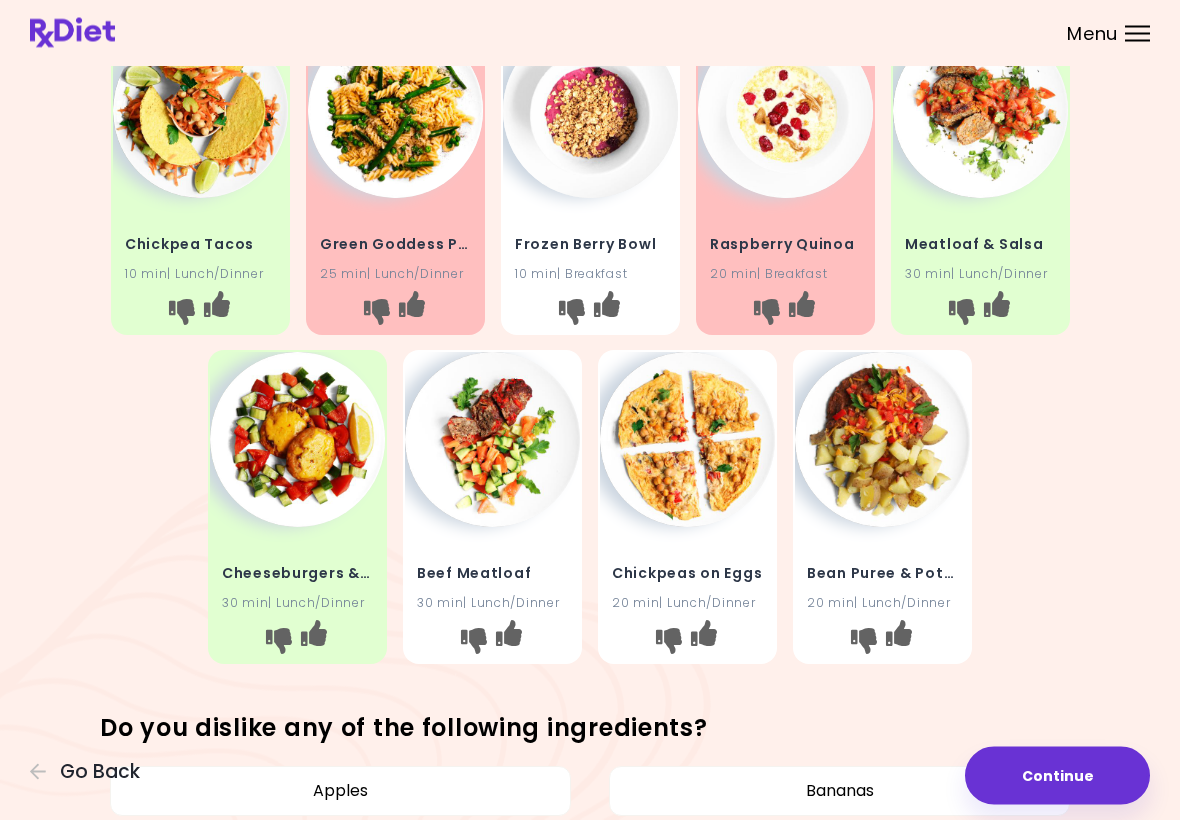 click at bounding box center [509, 642] 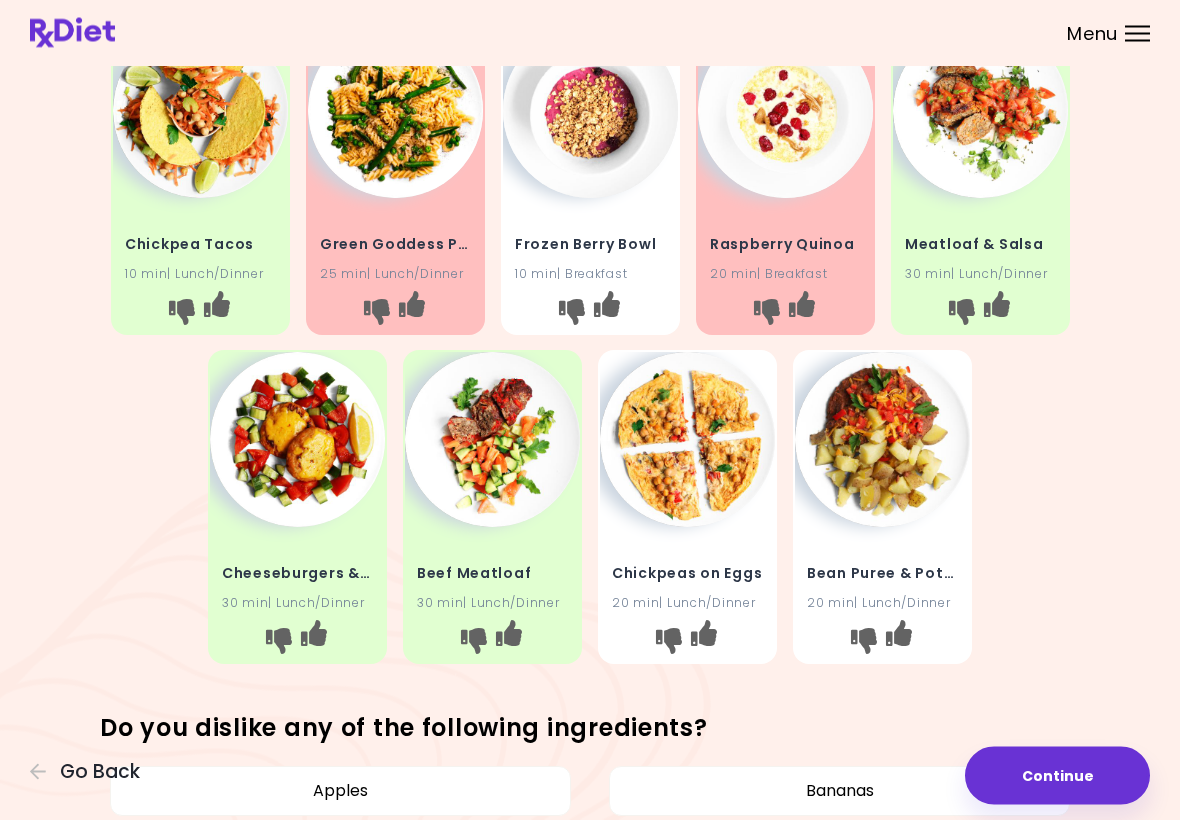 click at bounding box center (704, 634) 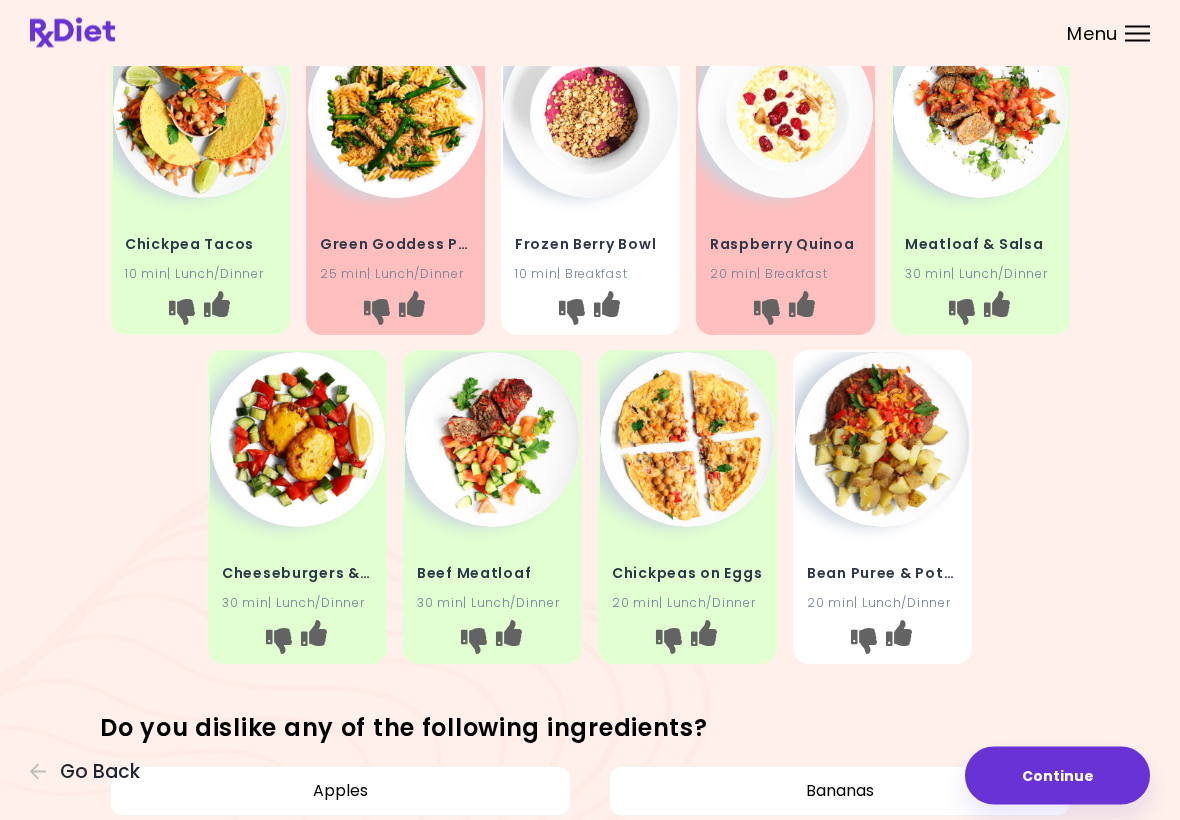 click at bounding box center [864, 642] 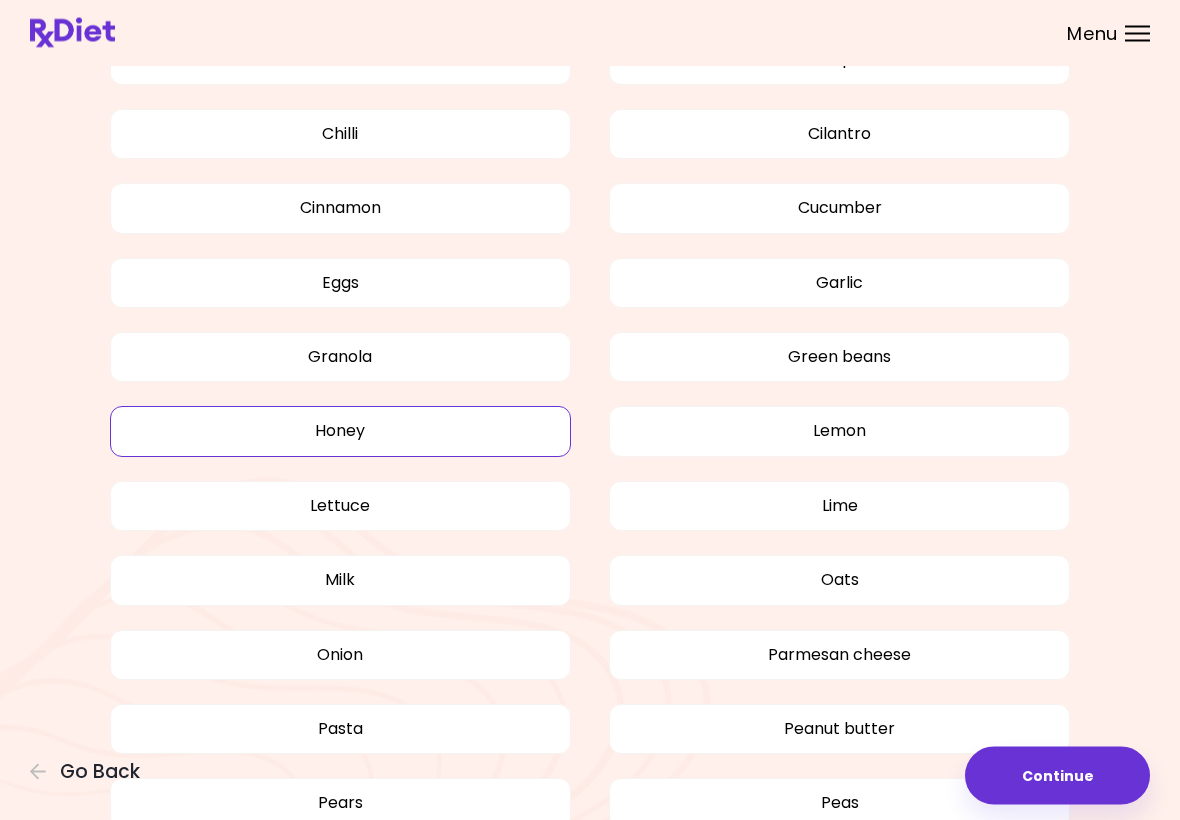 scroll, scrollTop: 1461, scrollLeft: 0, axis: vertical 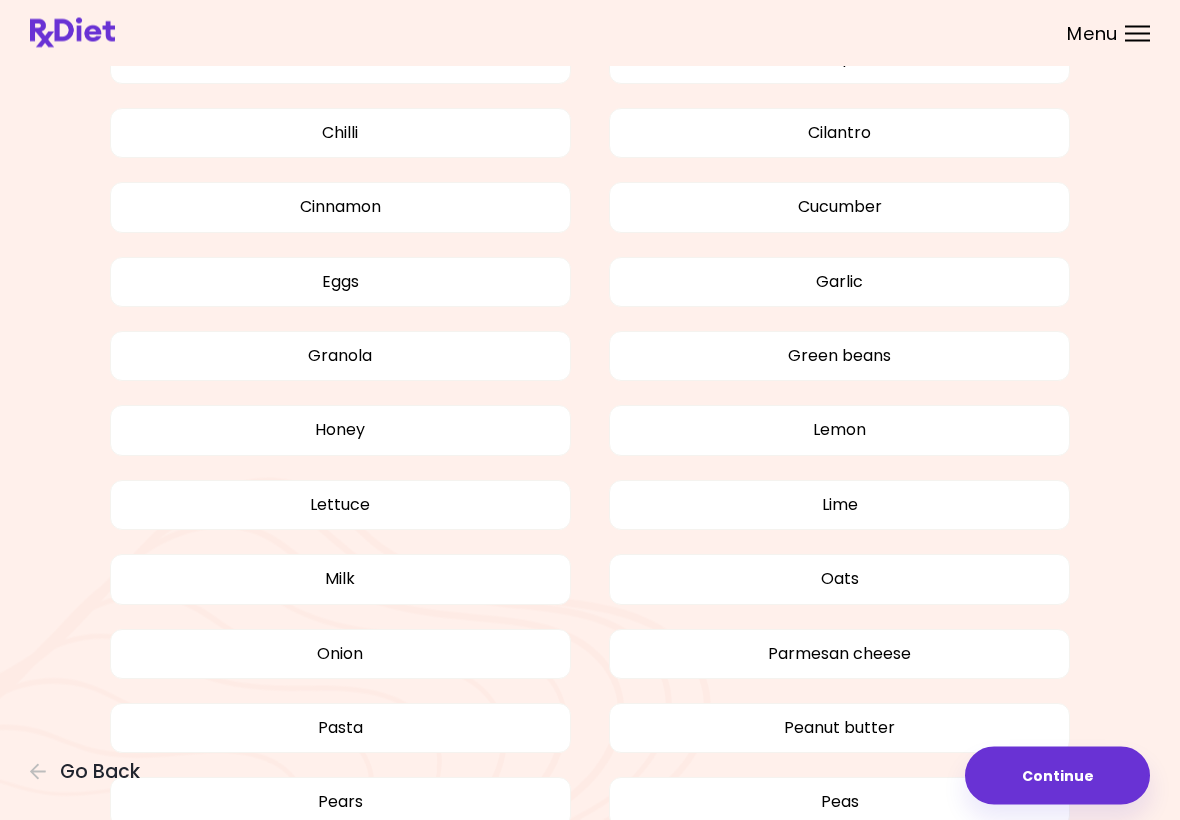 click on "Apples Bananas Beans Beef Bell pepper Blueberries Carrot Celery stem Cheddar cheese Chickpeas Chilli Cilantro Cinnamon Cucumber Eggs Garlic Granola Green beans Honey Lemon Lettuce Lime Milk Oats Onion Parmesan cheese Pasta Peanut butter Pears Peas Potatoes Quinoa Raisins Raspberries Strawberries Sunflower seeds Taco shells Tomatoes Yoghurt" at bounding box center (590, 469) 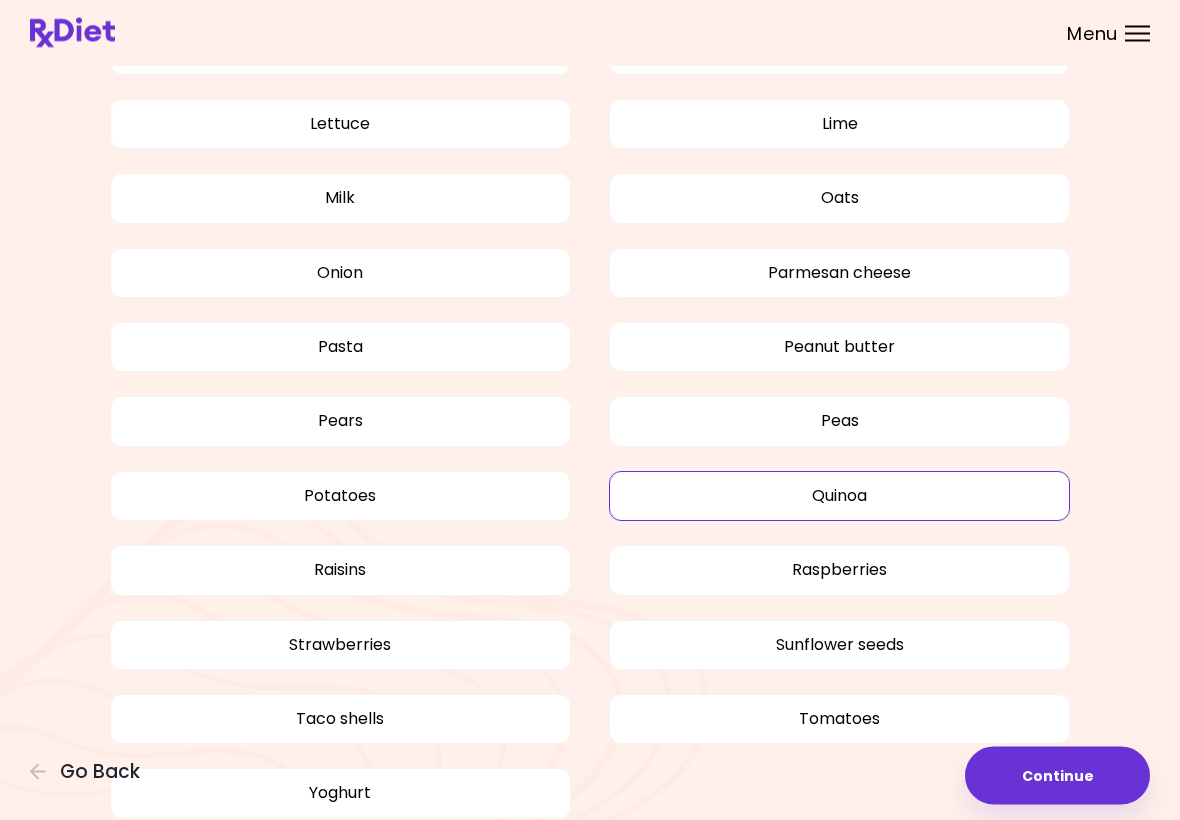 scroll, scrollTop: 1843, scrollLeft: 0, axis: vertical 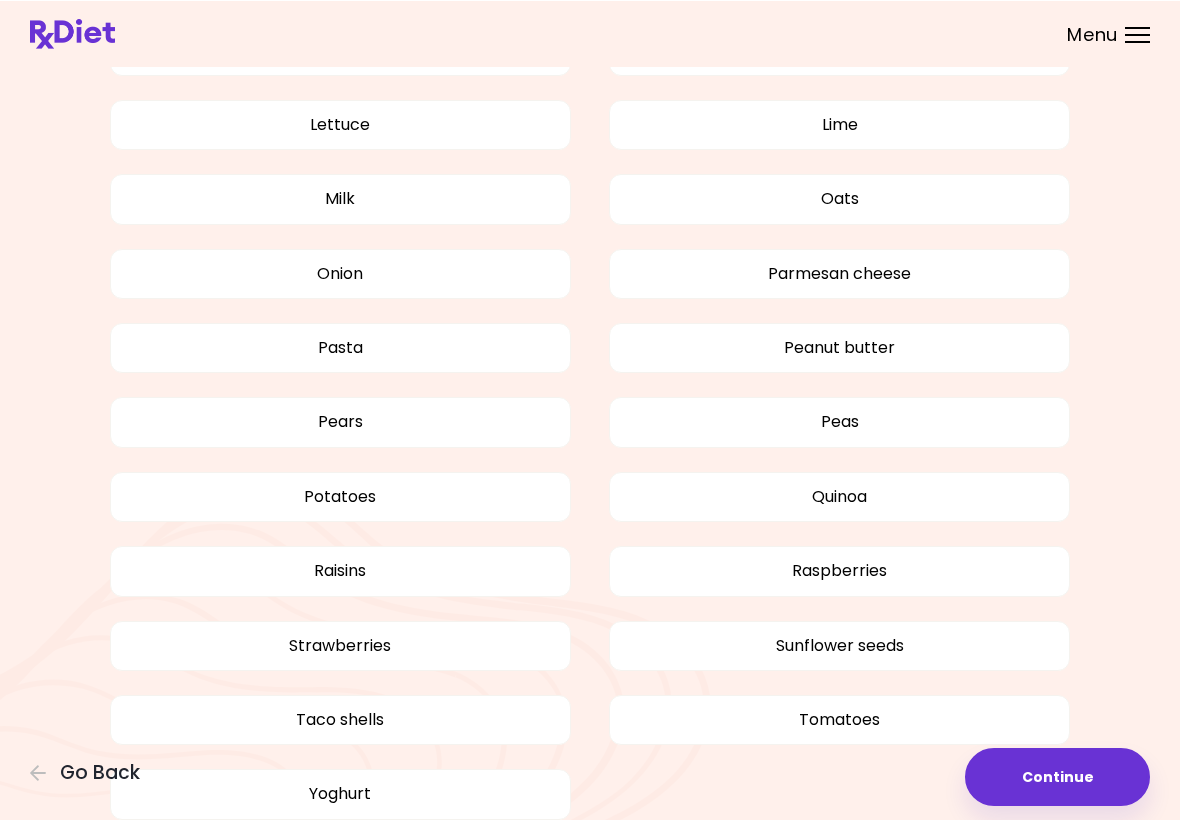 click on "Quinoa" at bounding box center (839, 496) 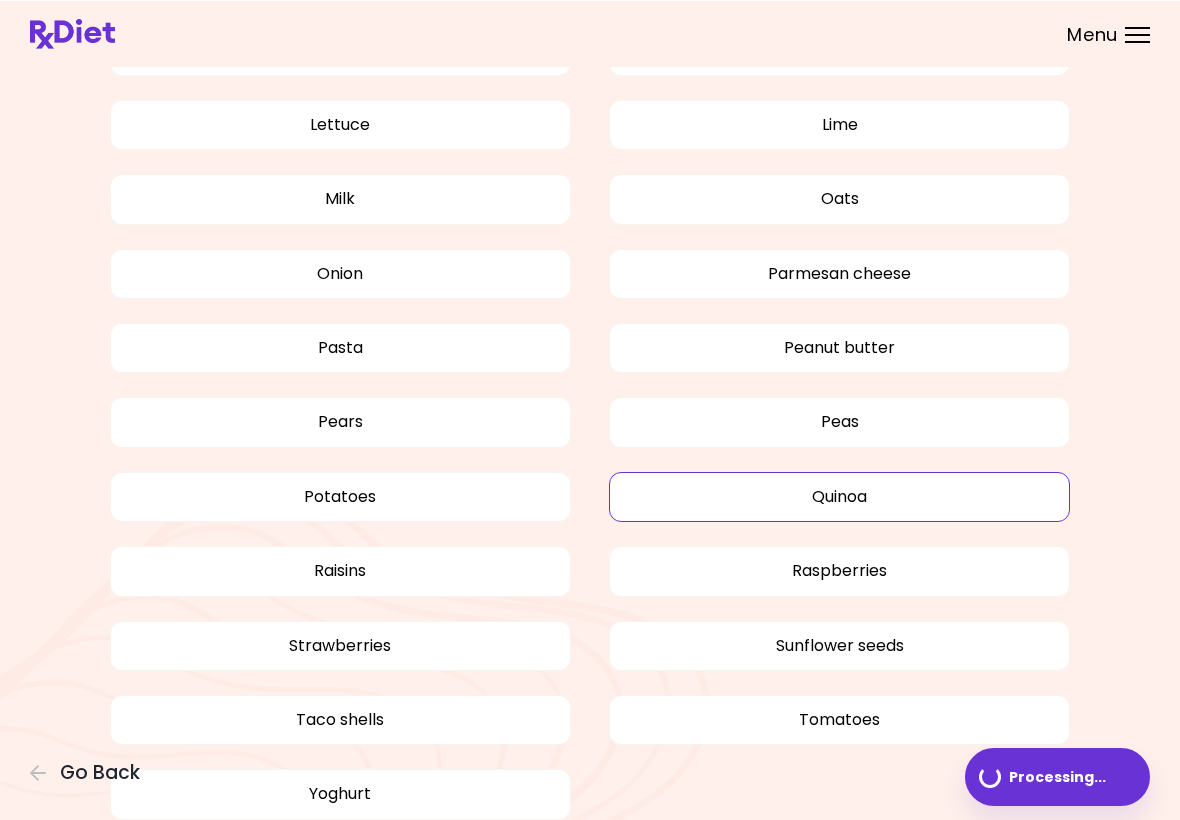 scroll, scrollTop: 1842, scrollLeft: 0, axis: vertical 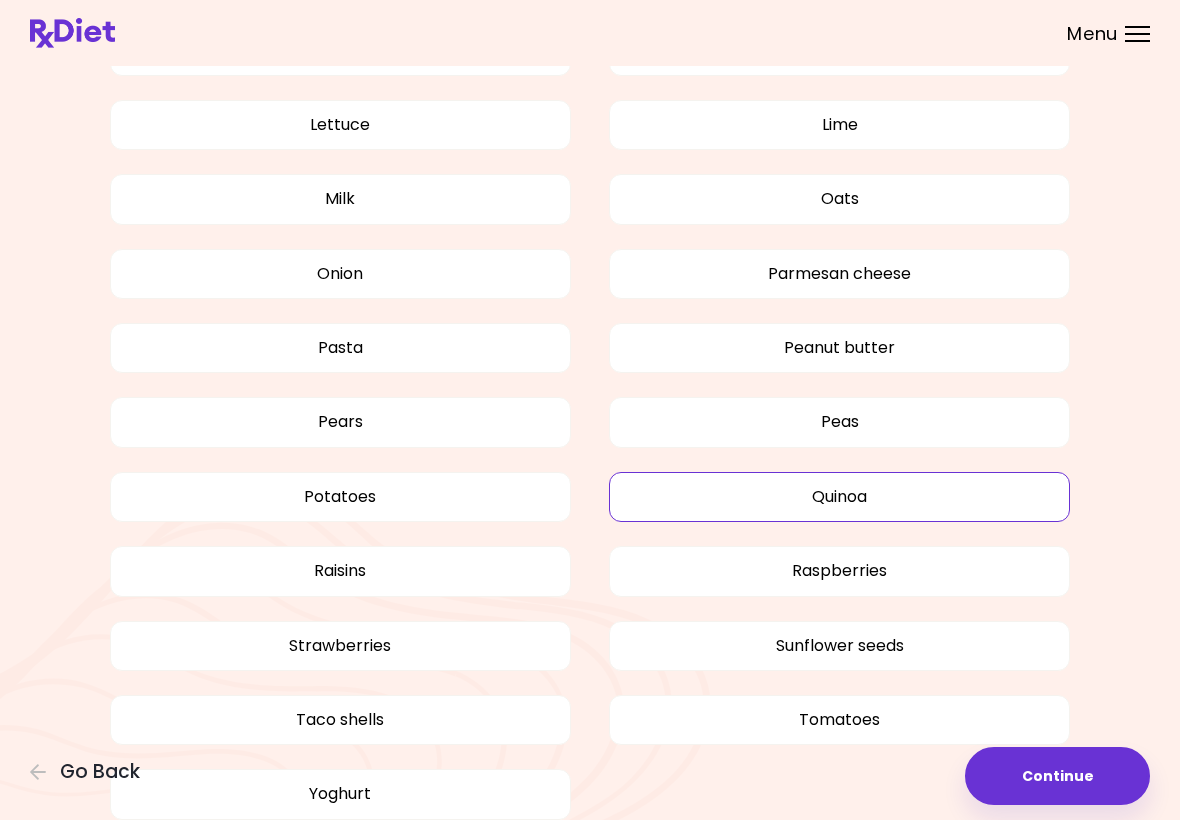 click on "Quinoa" at bounding box center (839, 497) 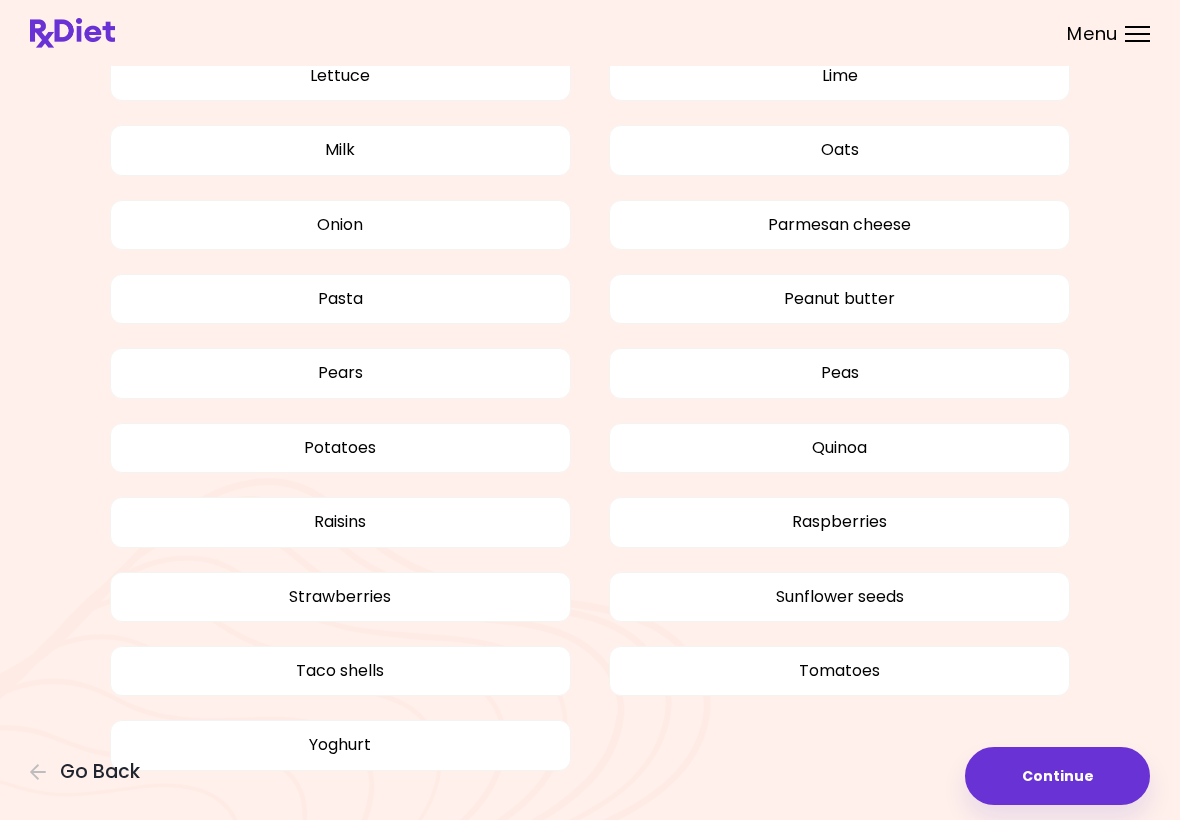 scroll, scrollTop: 1934, scrollLeft: 0, axis: vertical 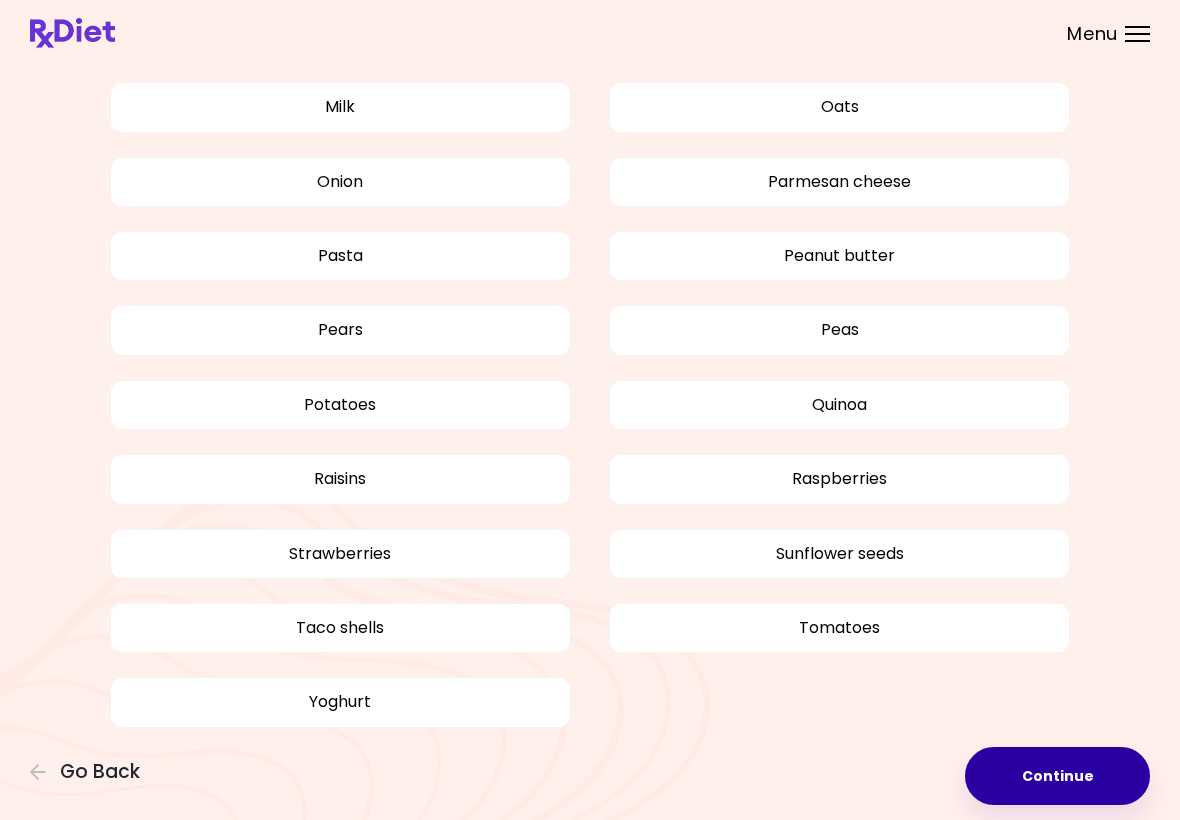 click on "Continue" at bounding box center [1057, 776] 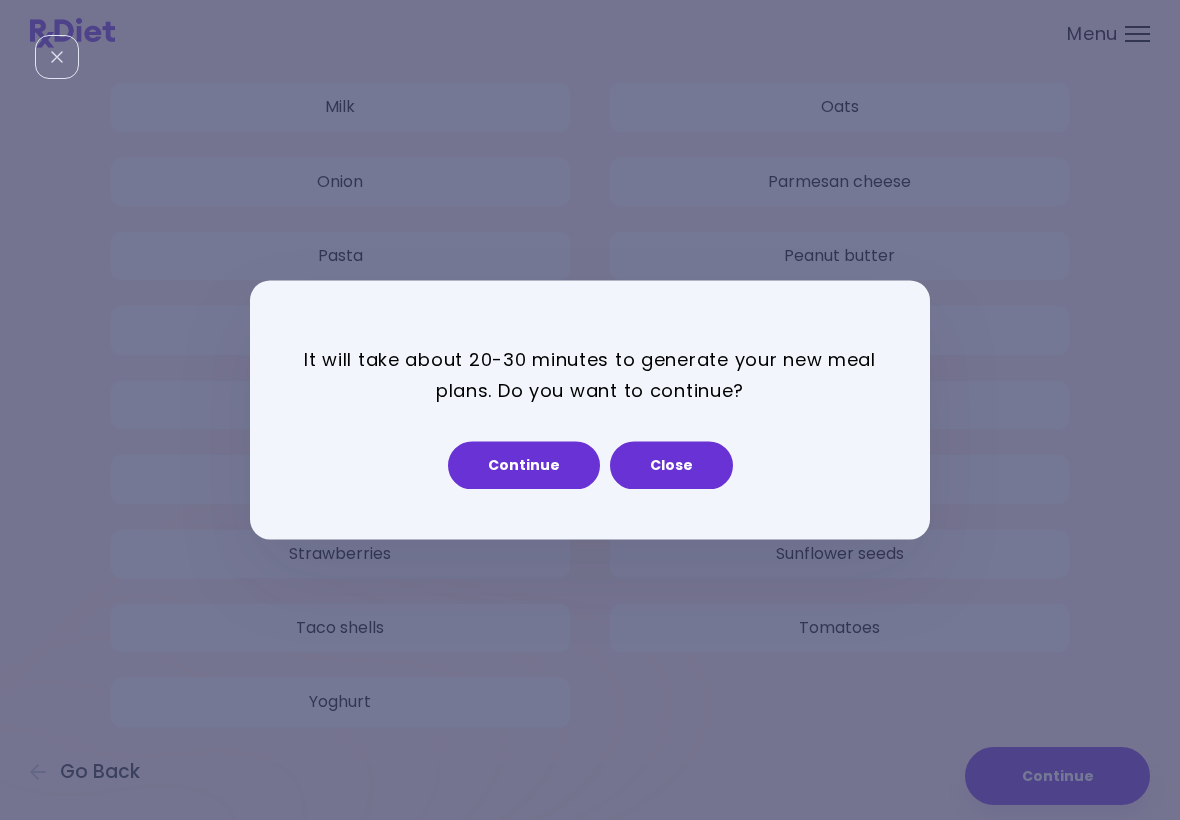 click on "Continue" at bounding box center (524, 466) 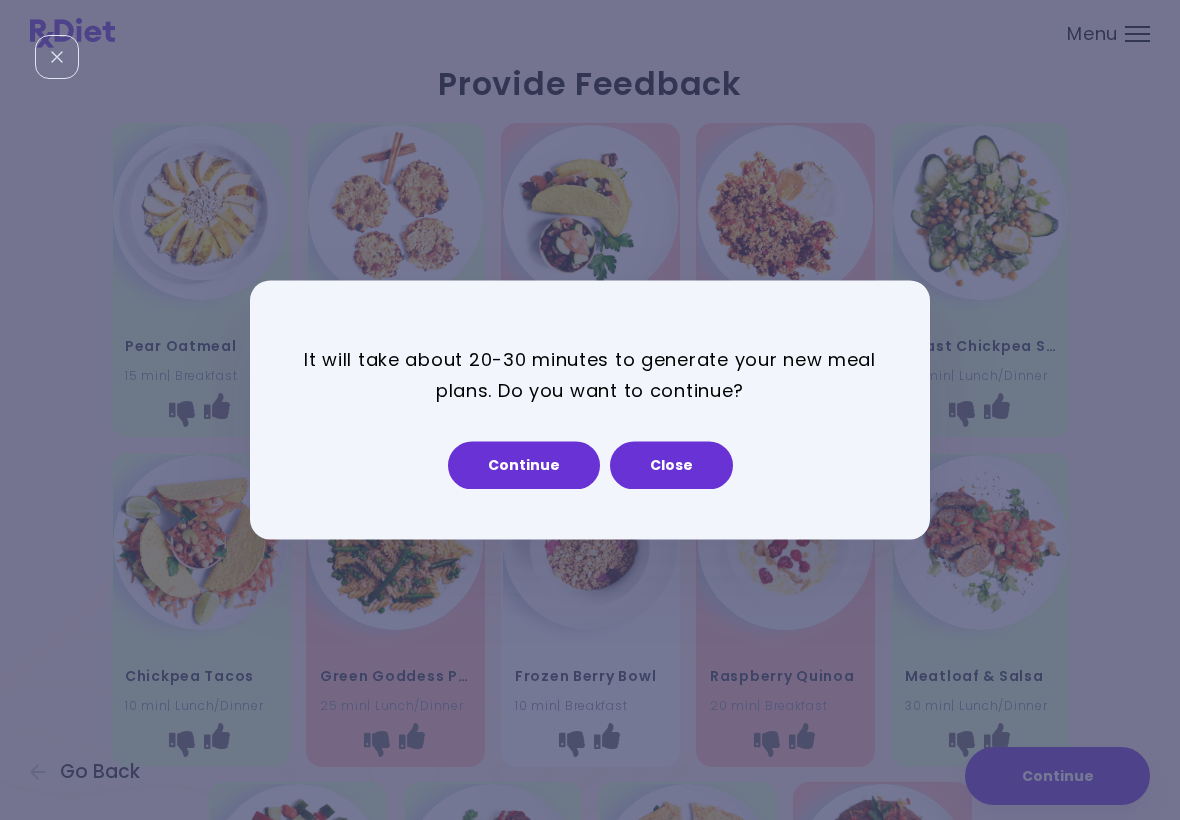 select on "*" 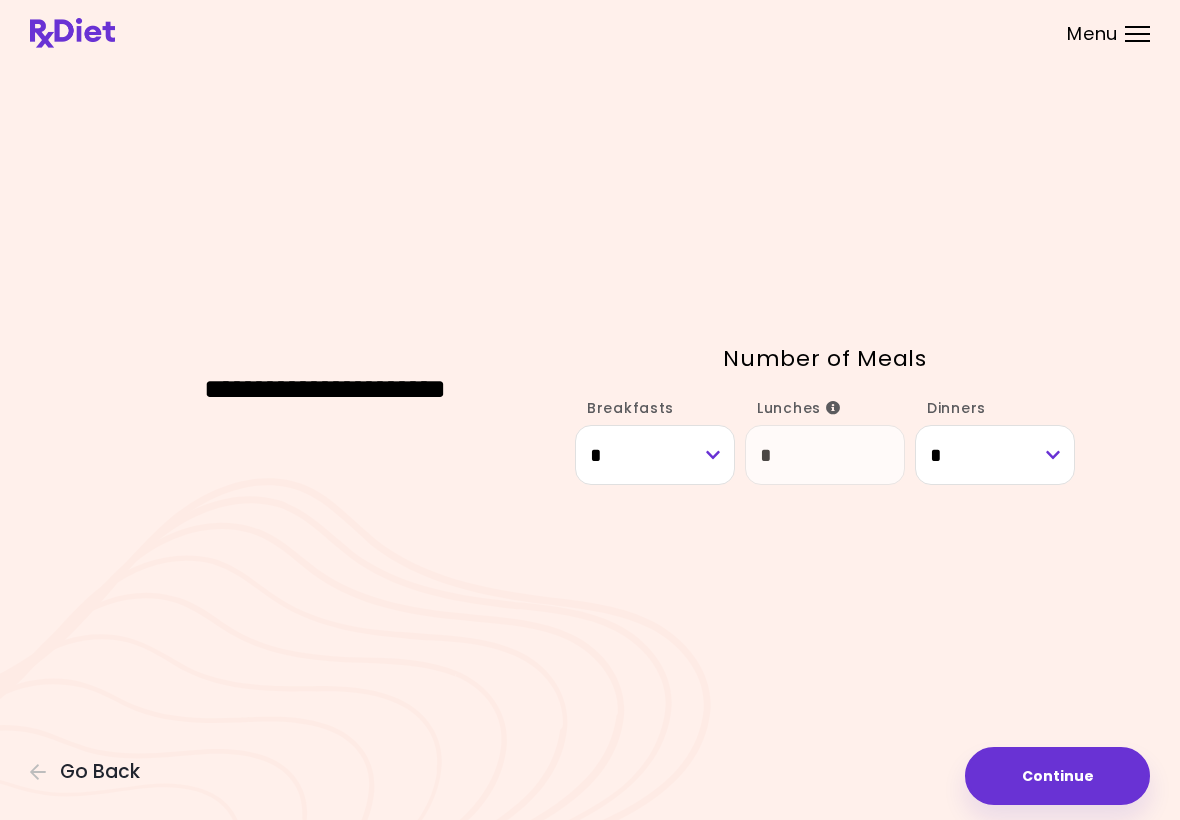 click on "**********" at bounding box center [590, 410] 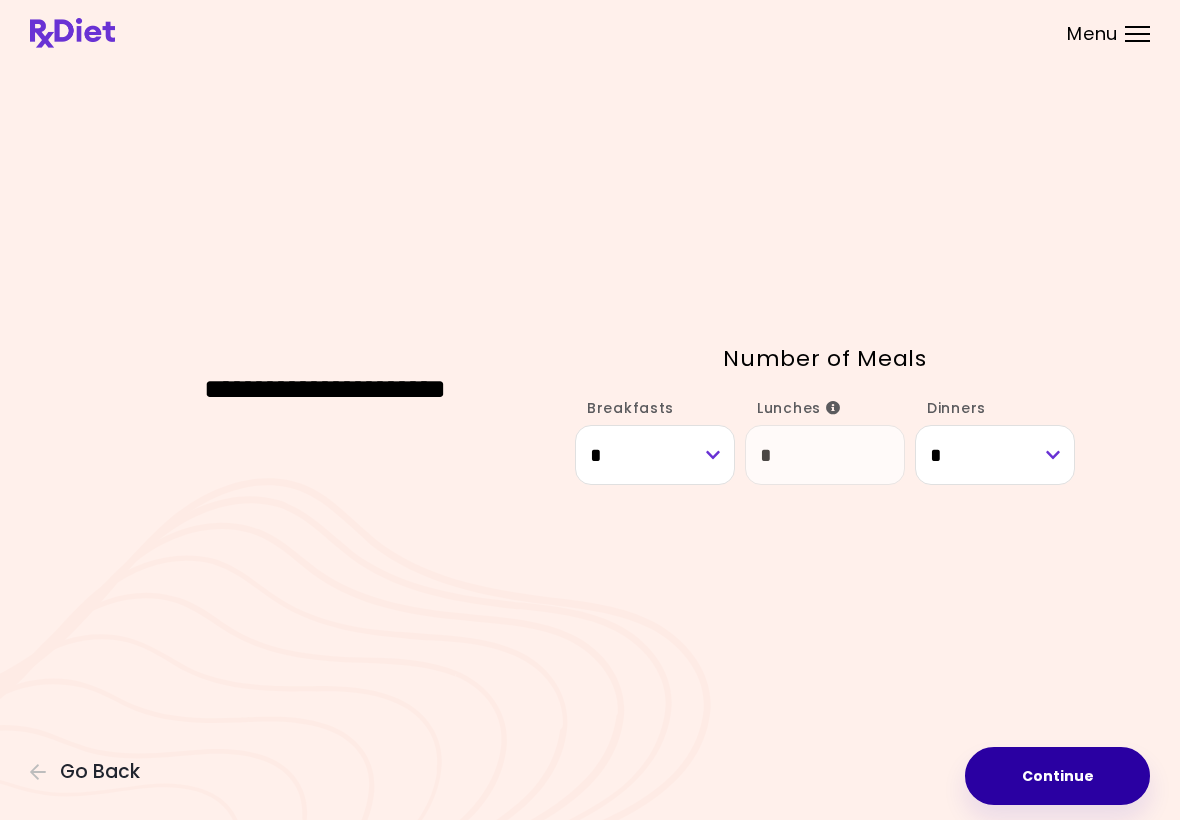click on "Continue" at bounding box center [1057, 776] 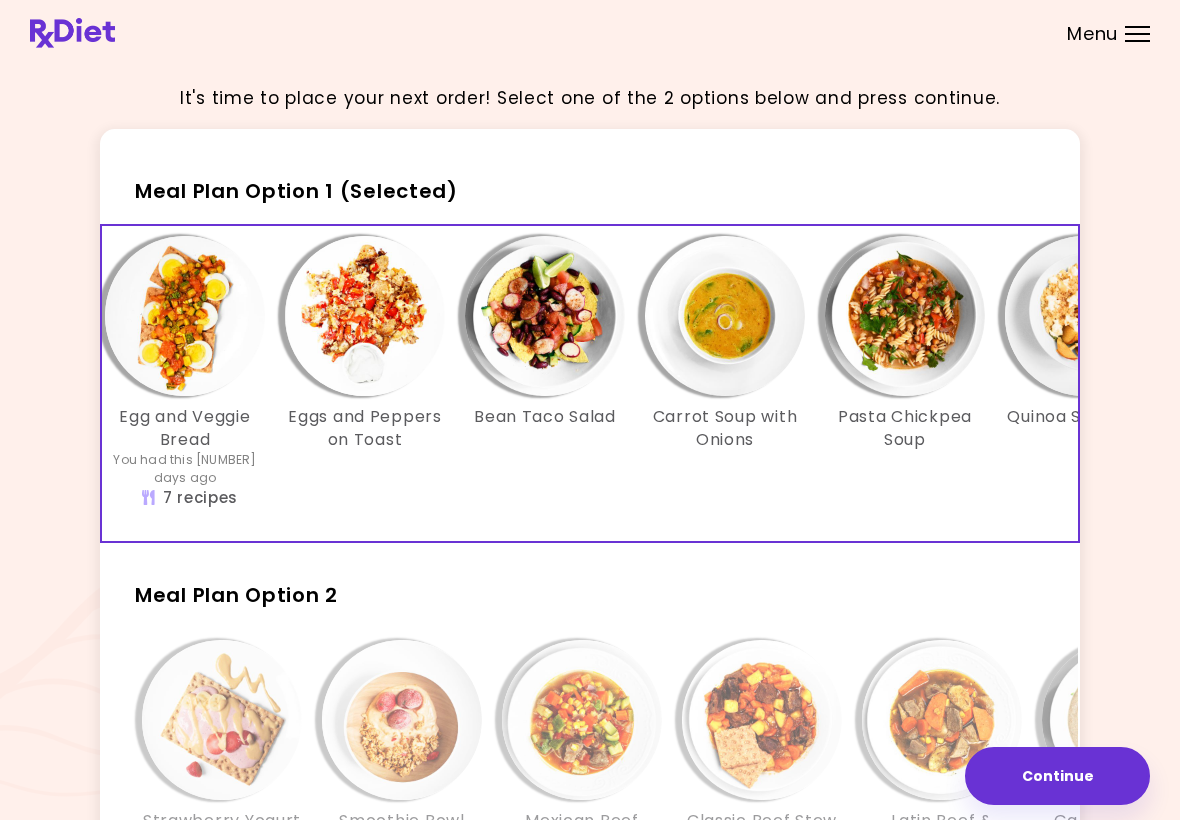 scroll, scrollTop: 0, scrollLeft: 14, axis: horizontal 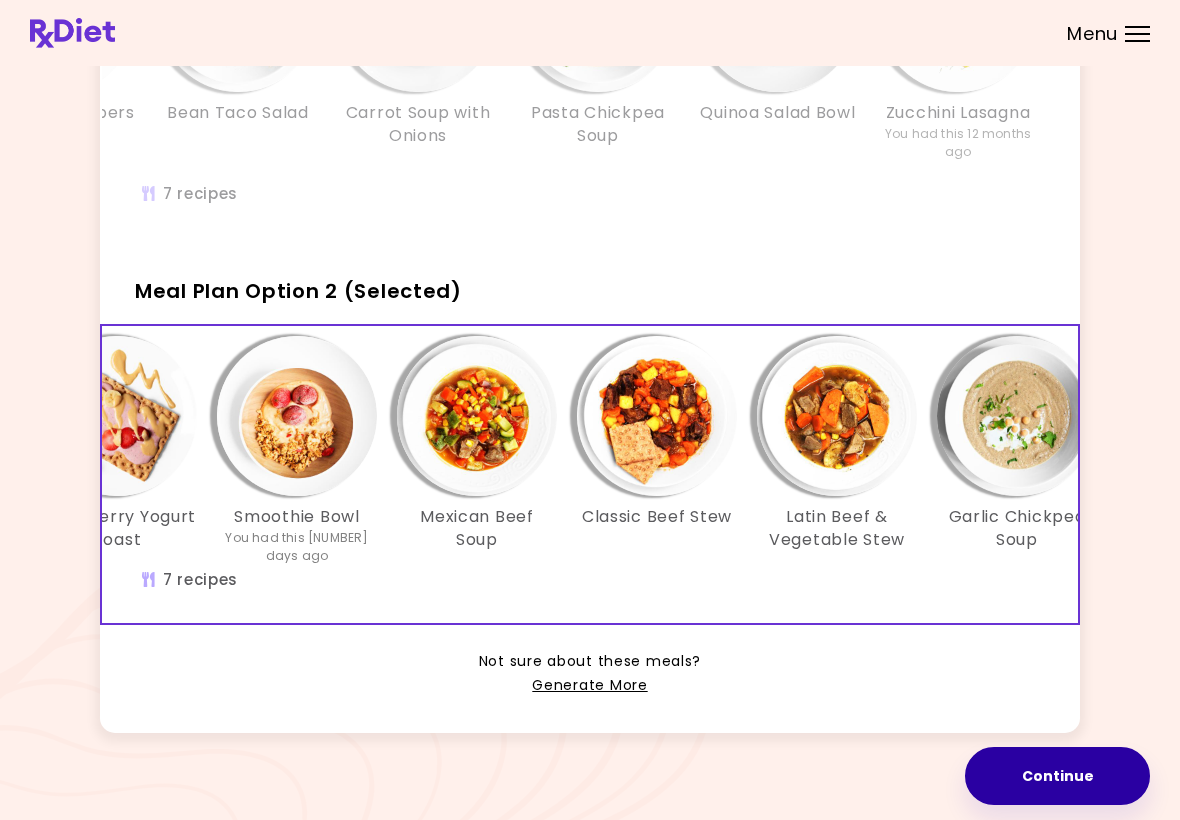 click on "Continue" at bounding box center (1057, 776) 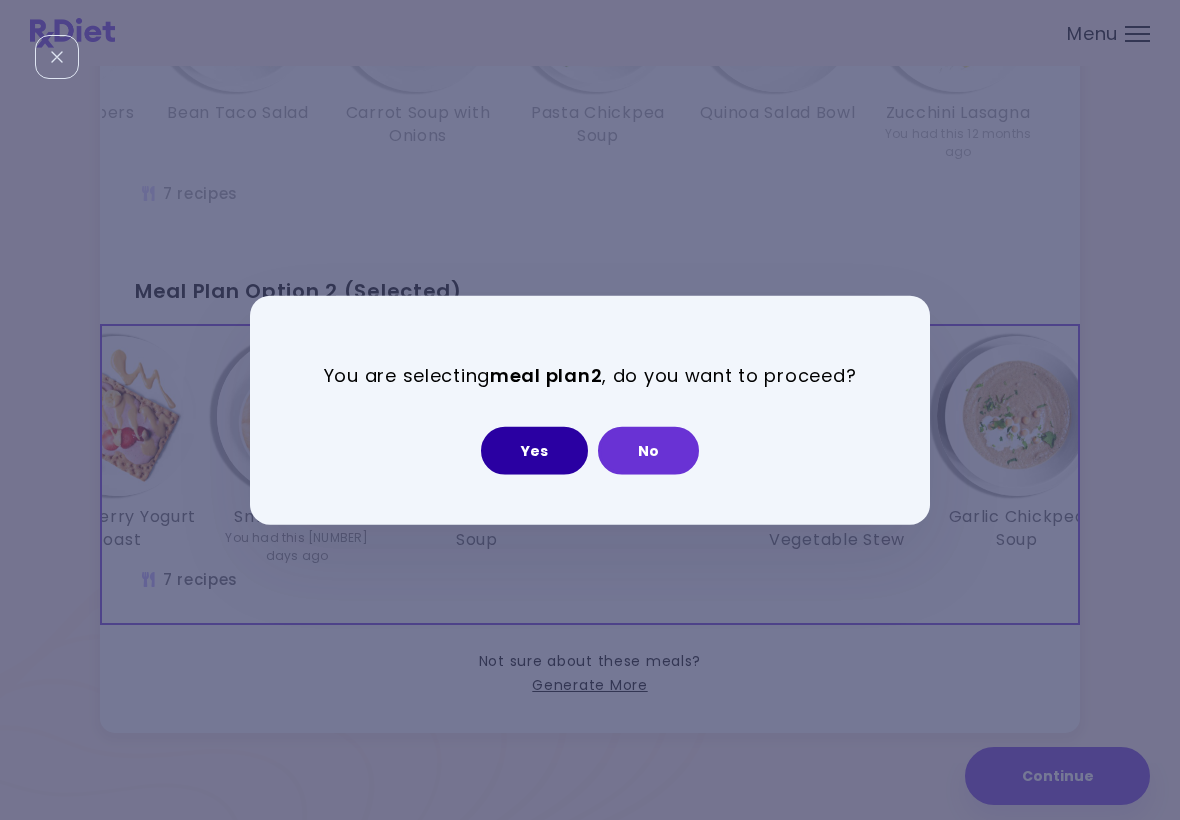 click on "Yes" at bounding box center [534, 450] 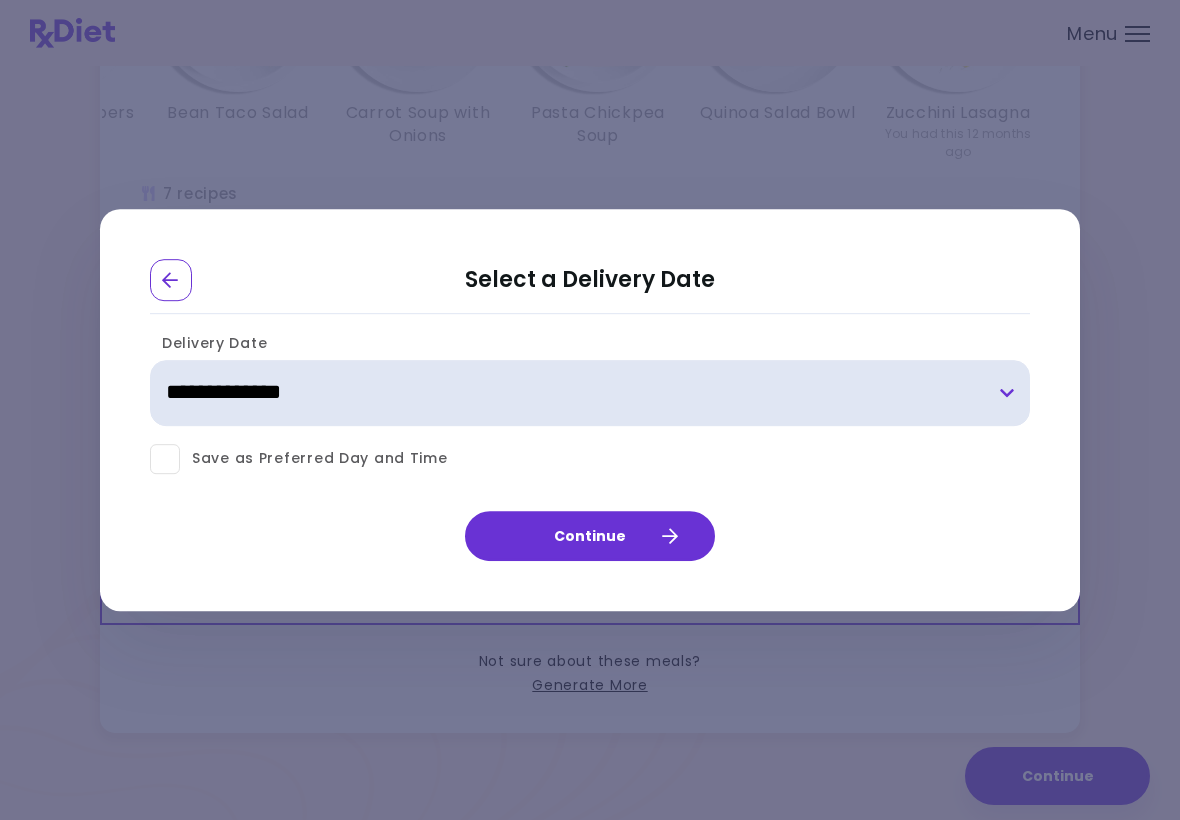 click on "[REDACTED] [REDACTED] [REDACTED] [REDACTED]" at bounding box center (590, 393) 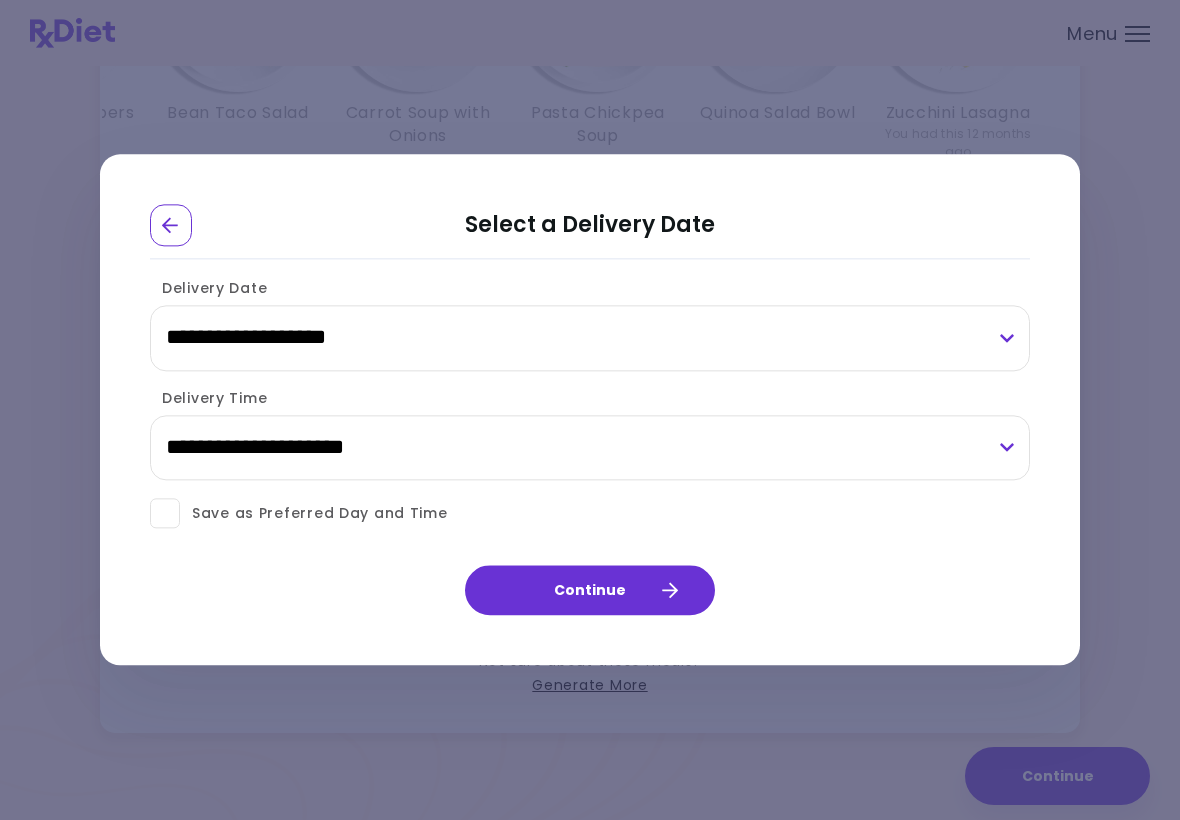 click on "Continue" at bounding box center (590, 591) 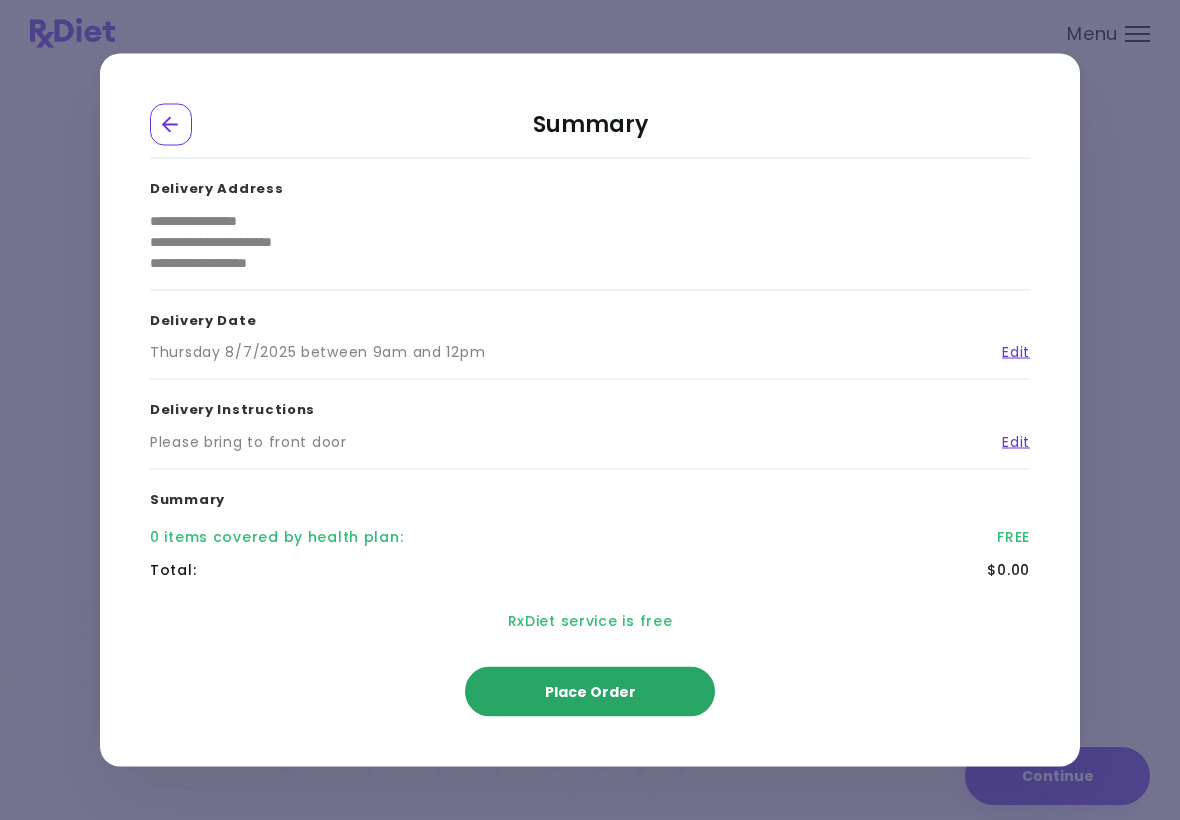click on "Place Order" at bounding box center (590, 692) 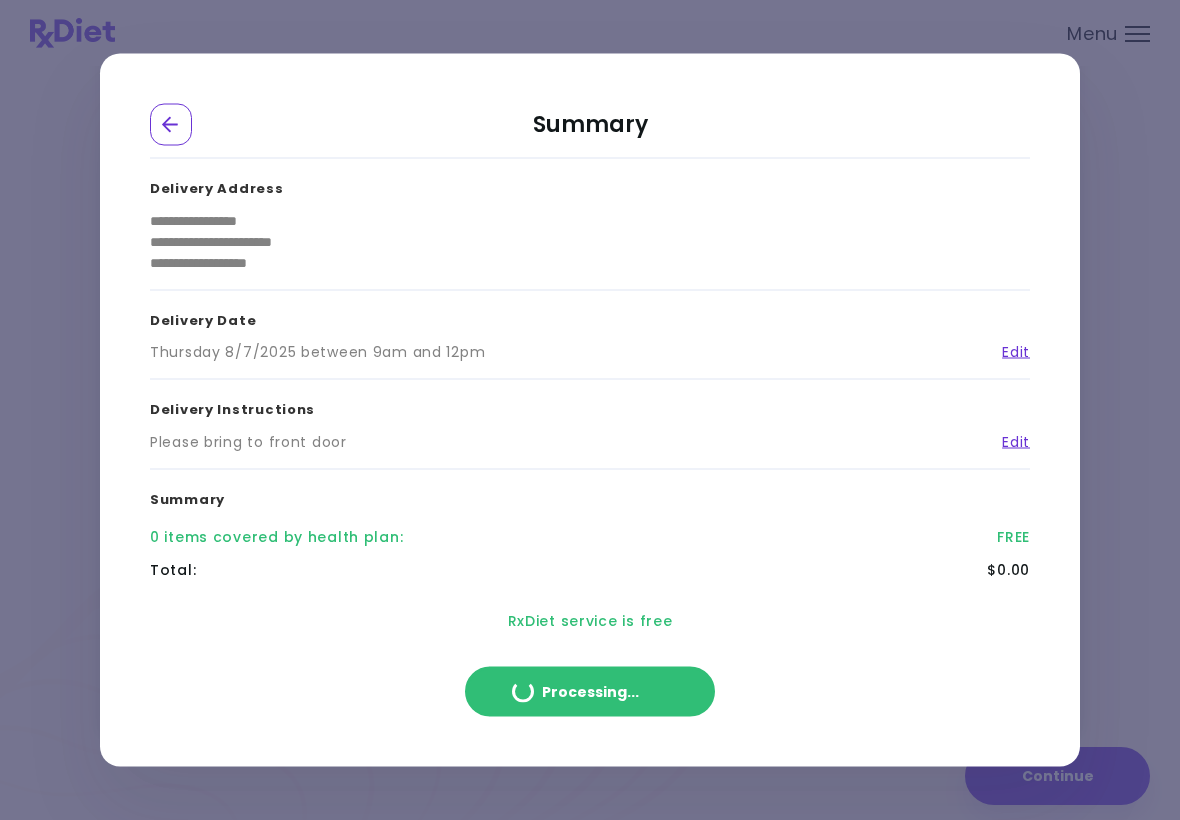 scroll, scrollTop: 199, scrollLeft: 0, axis: vertical 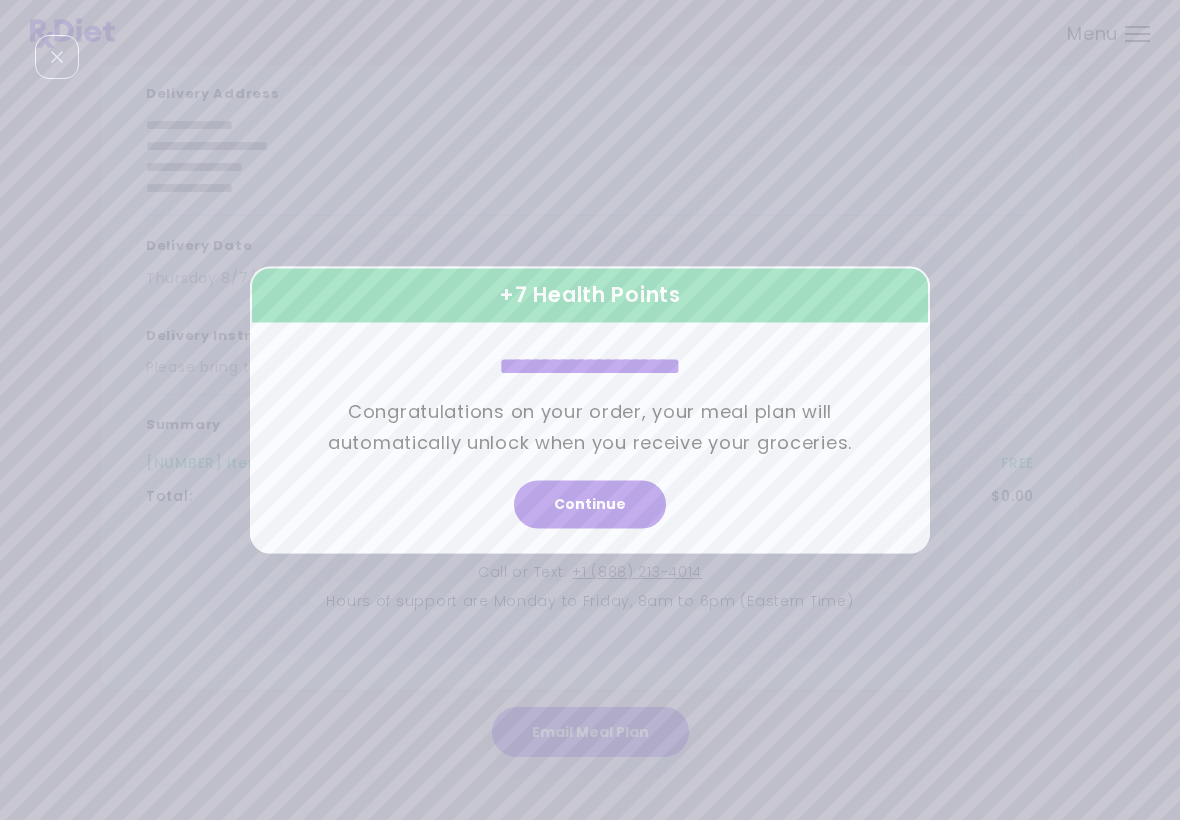 click on "Continue" at bounding box center (590, 505) 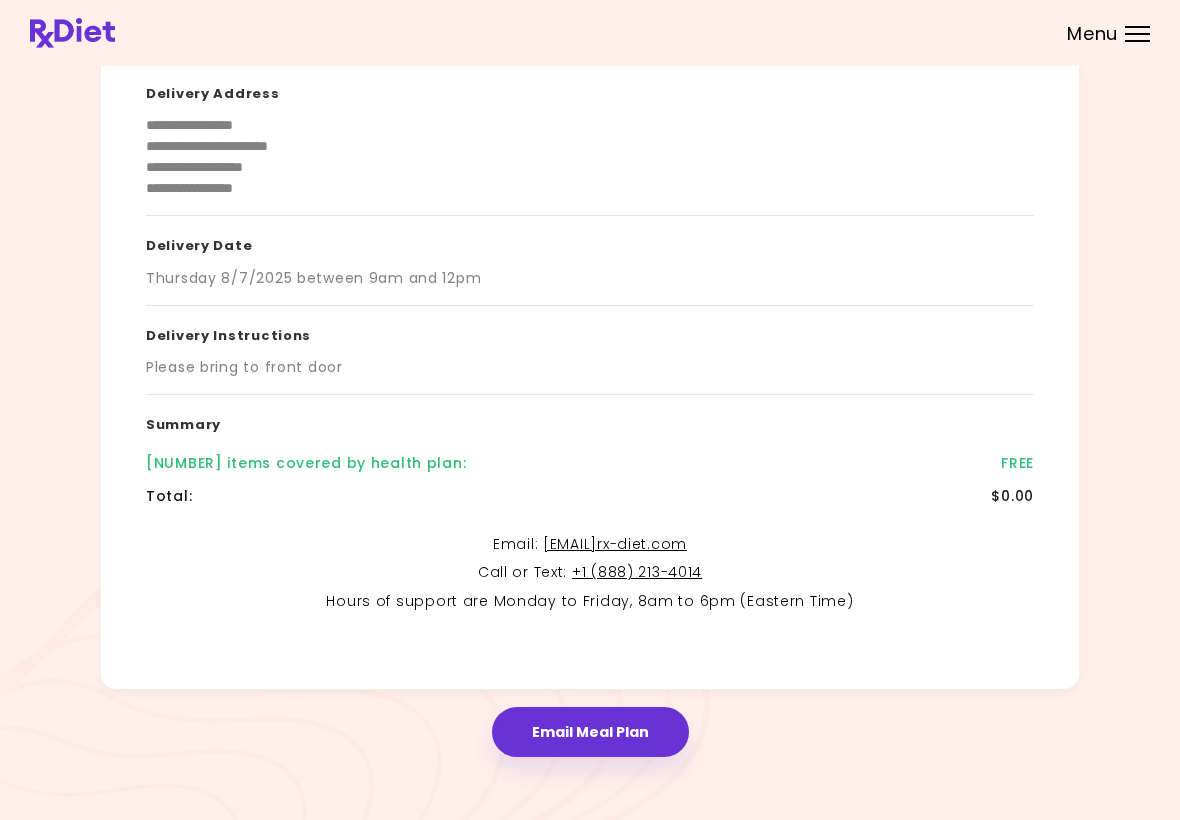 click on "Email Meal Plan" at bounding box center [590, 732] 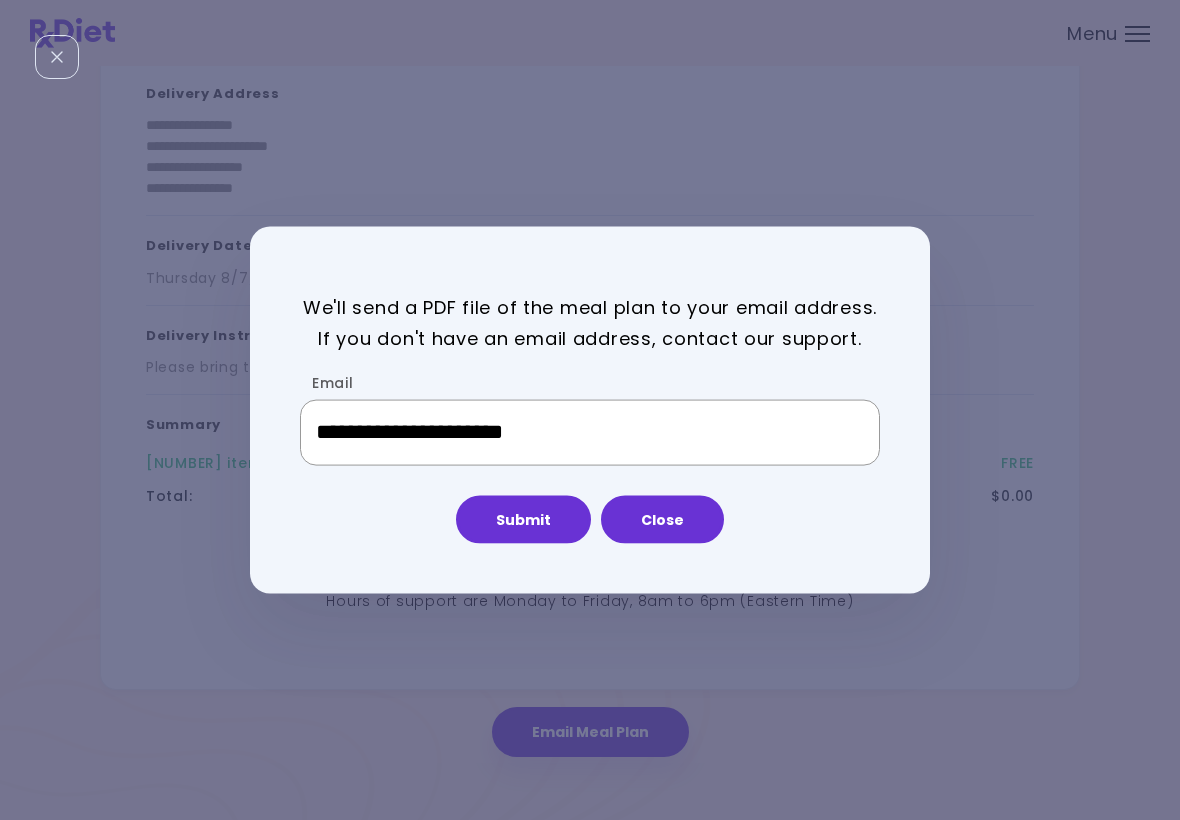 click on "**********" at bounding box center [590, 433] 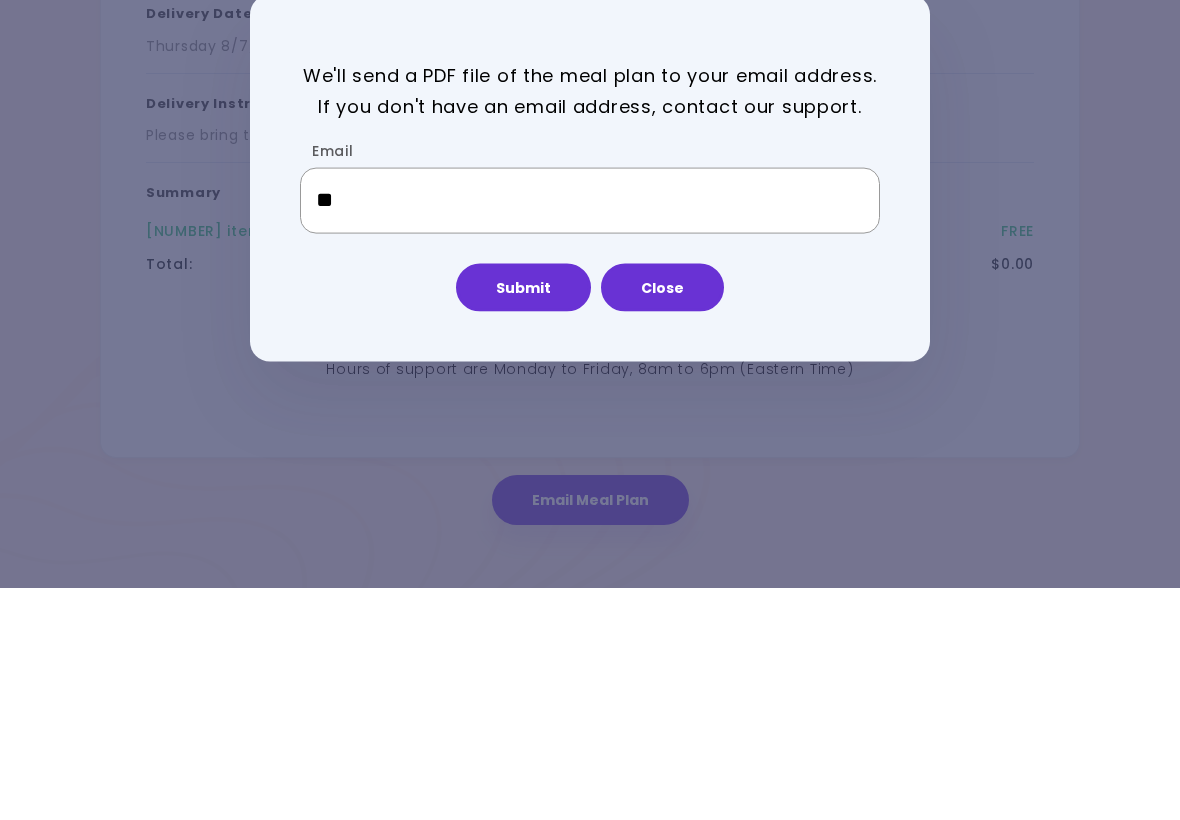 type on "*" 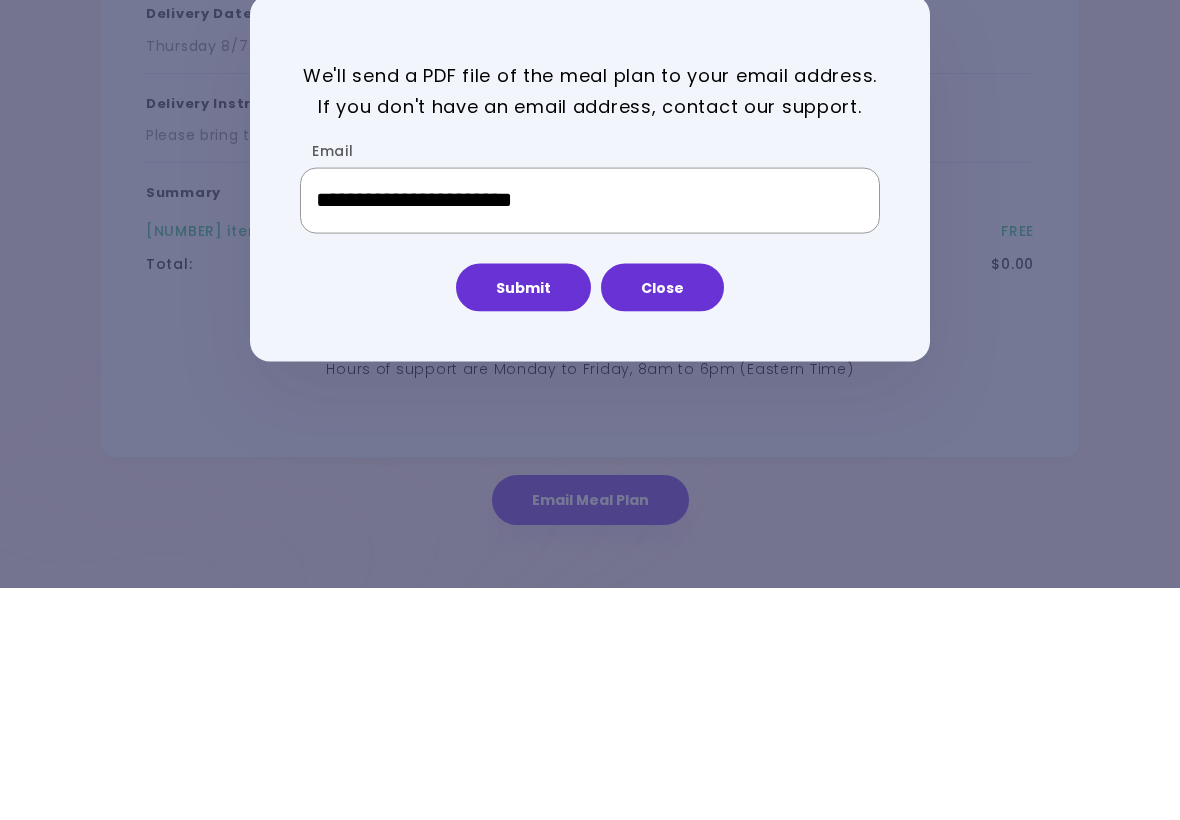 type on "**********" 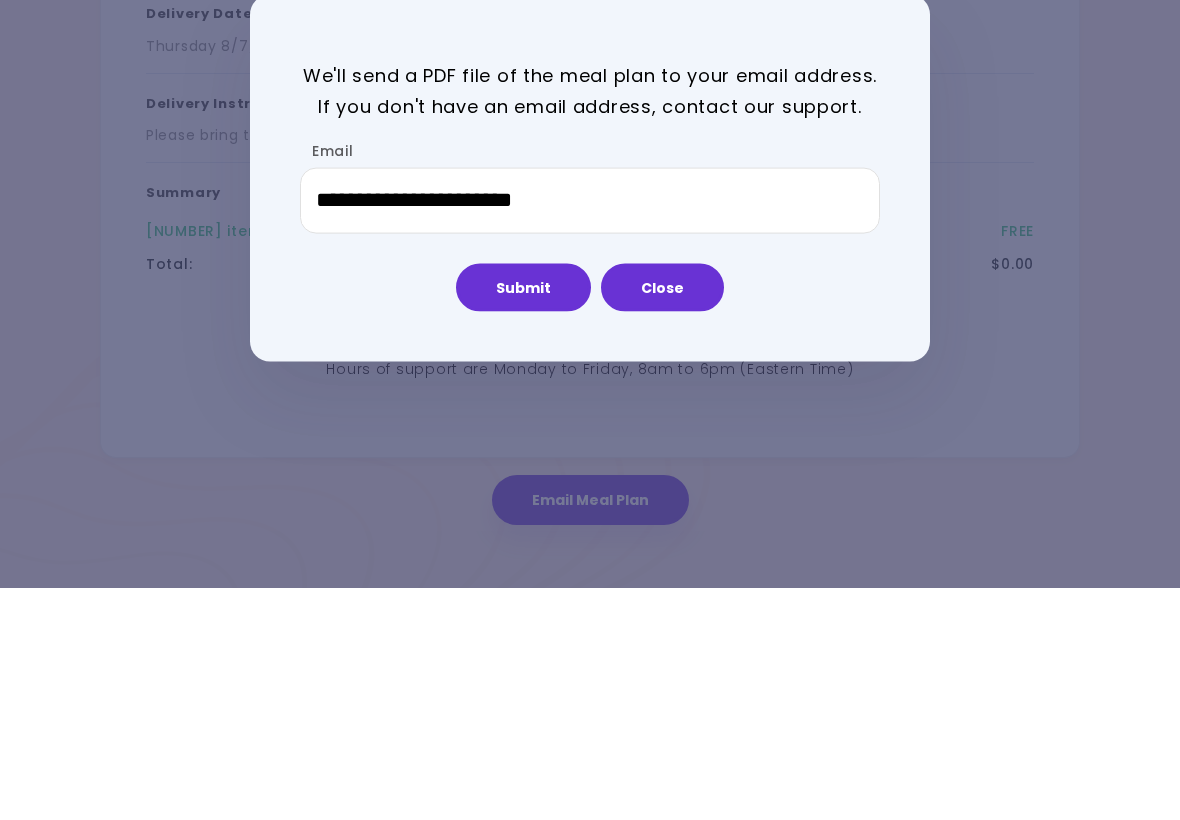 click on "Submit" at bounding box center (523, 519) 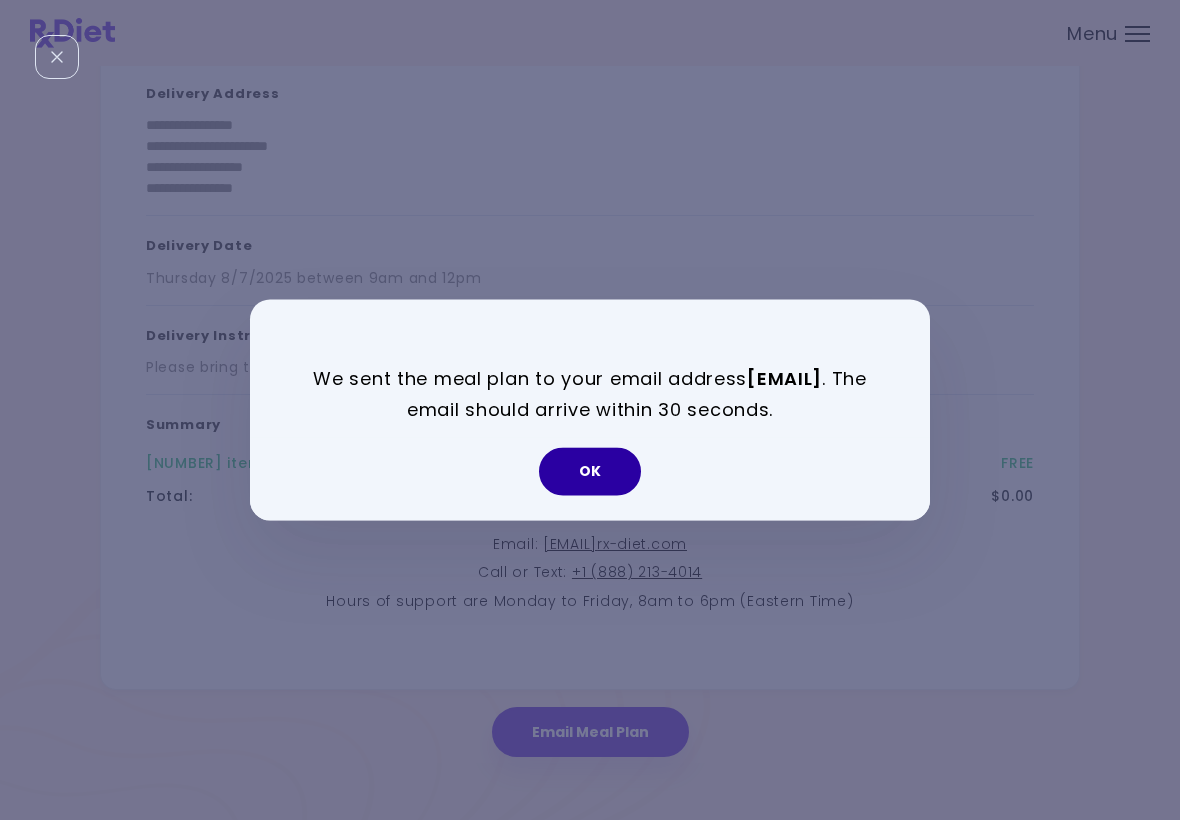 click on "OK" at bounding box center [590, 472] 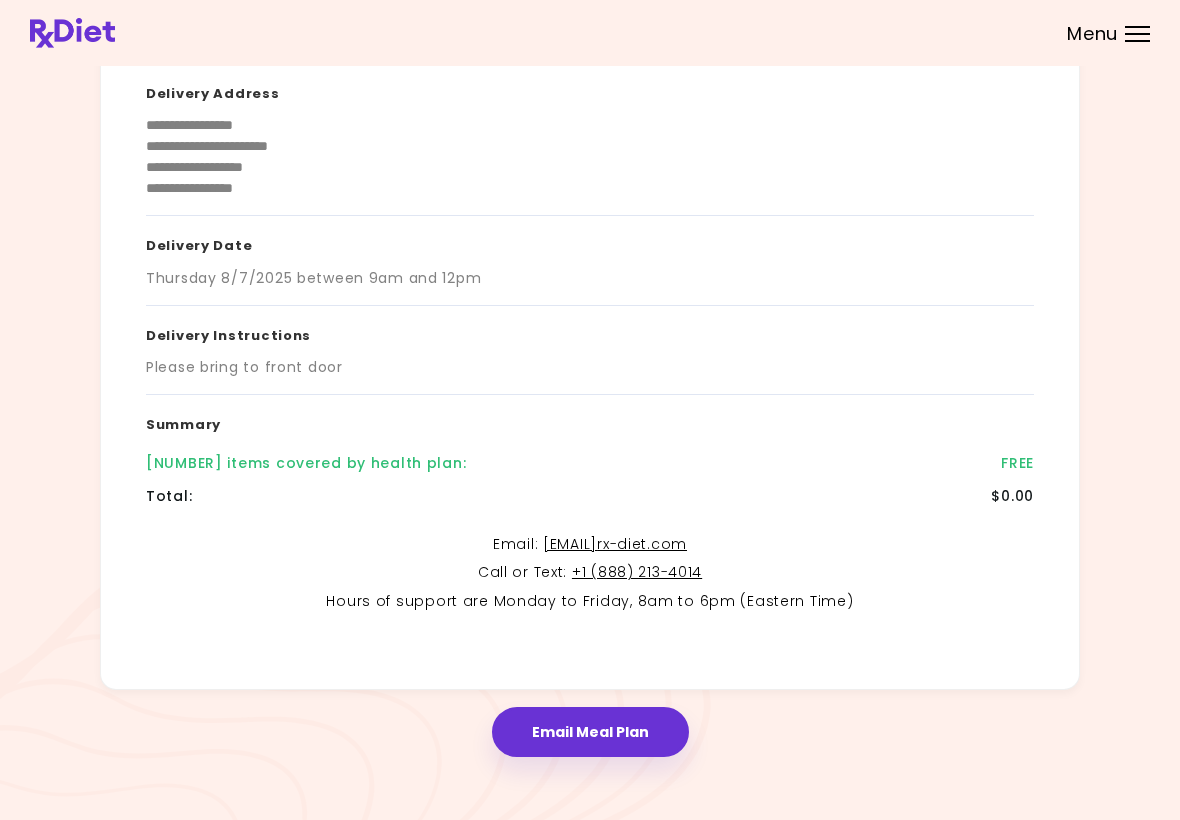click at bounding box center (590, 33) 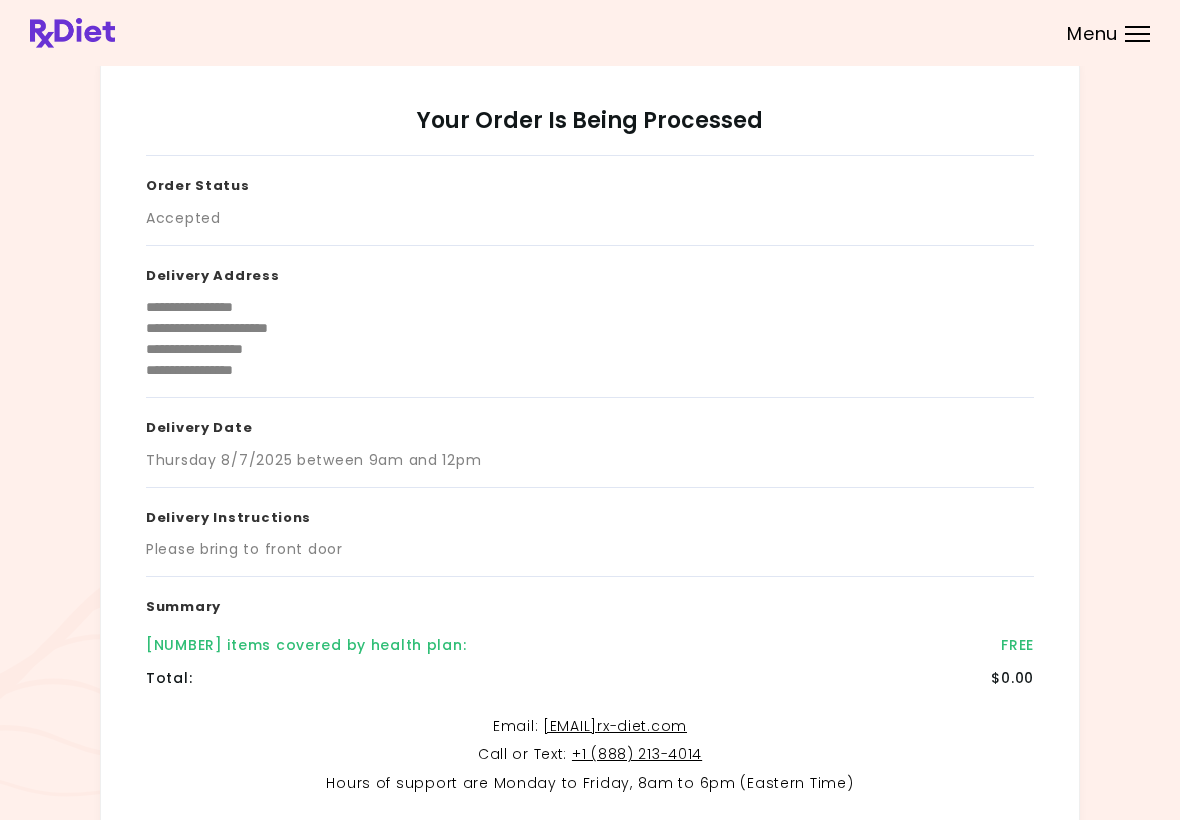 scroll, scrollTop: 0, scrollLeft: 0, axis: both 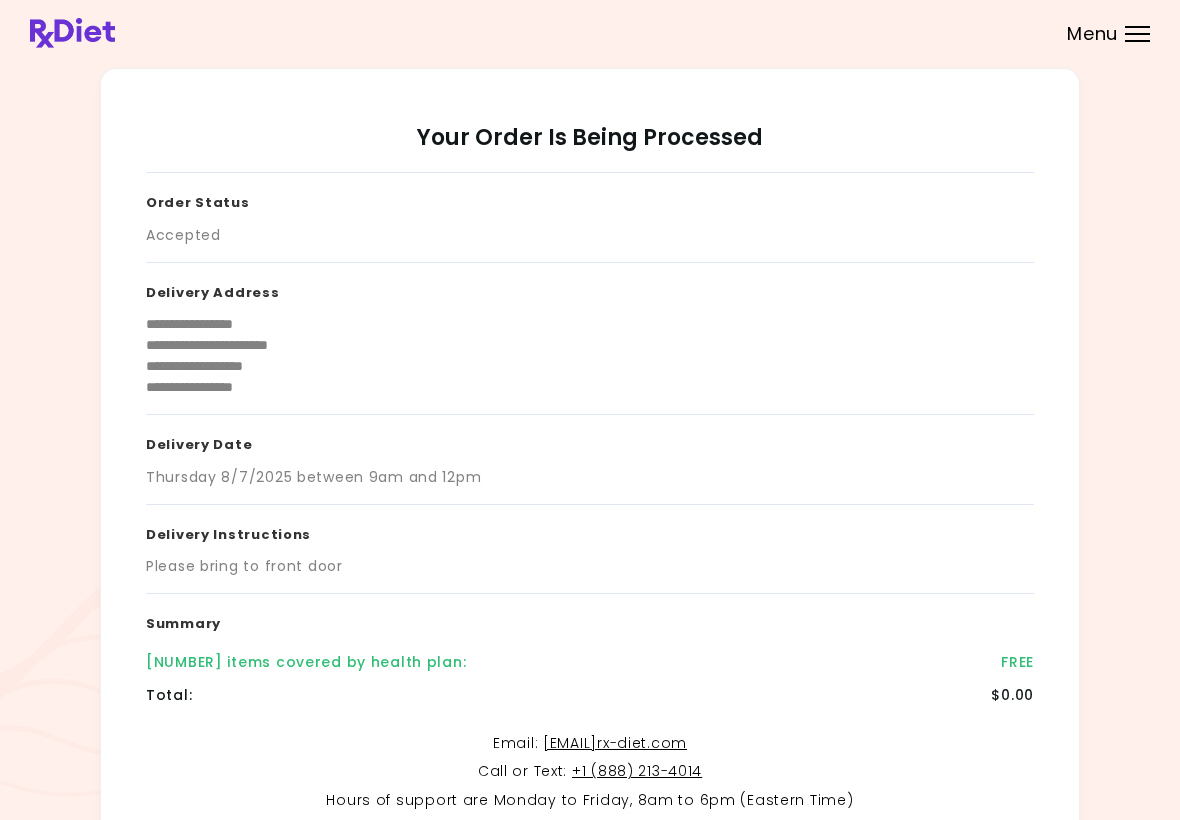 click on "Delivery Address" at bounding box center [590, 289] 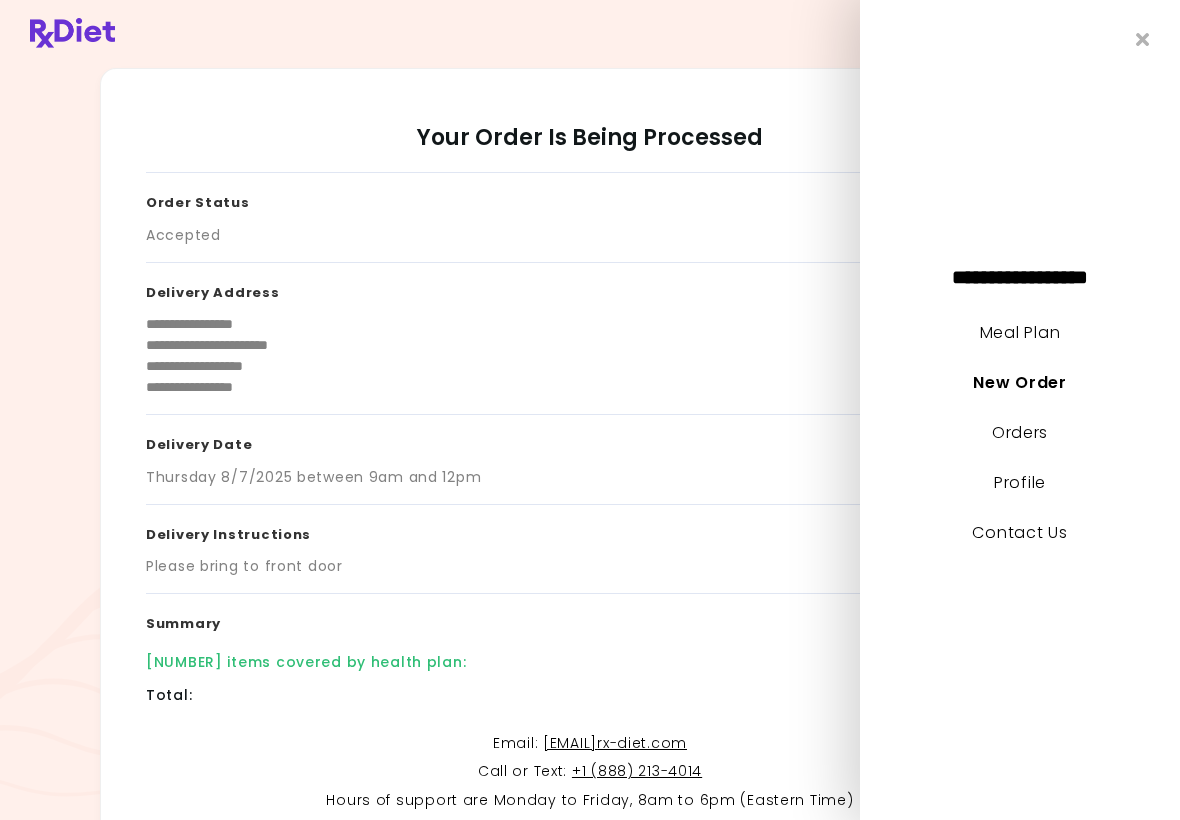 click on "Orders" at bounding box center [1020, 432] 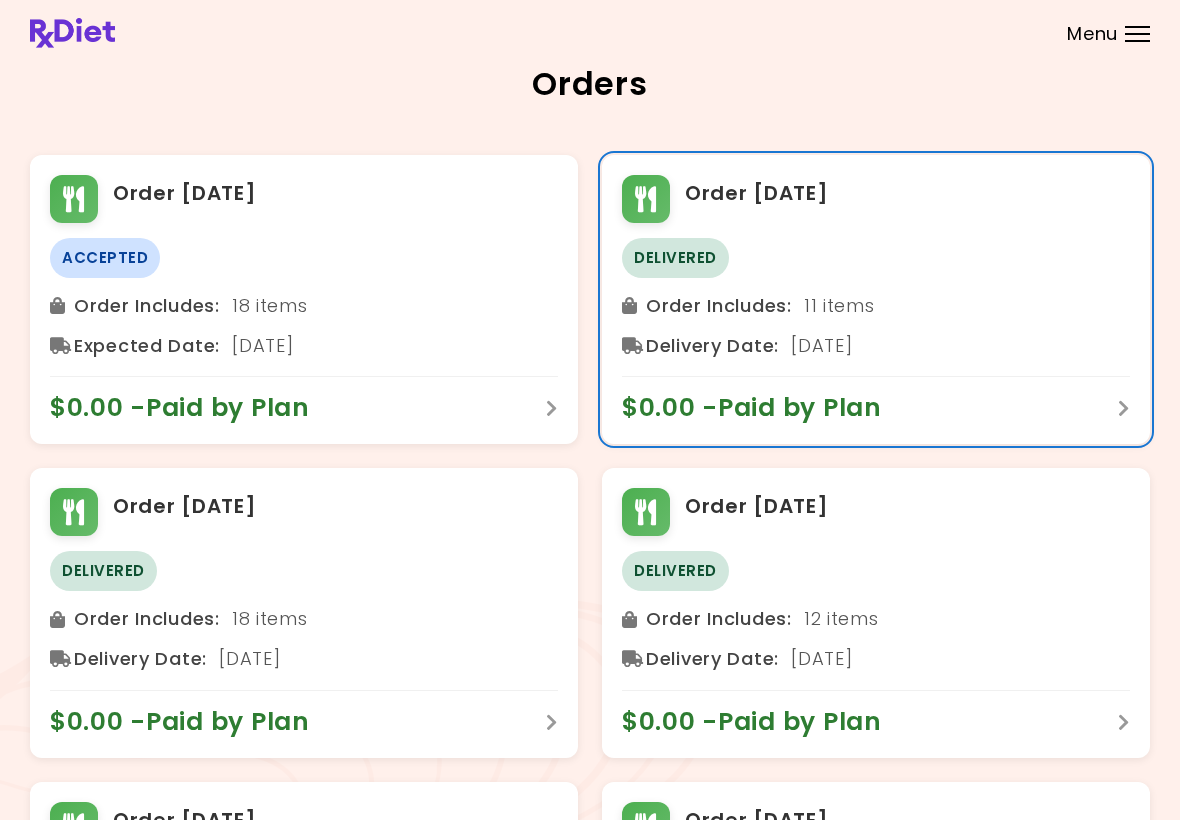 click on "$0.00 -  Paid by Plan" at bounding box center [876, 400] 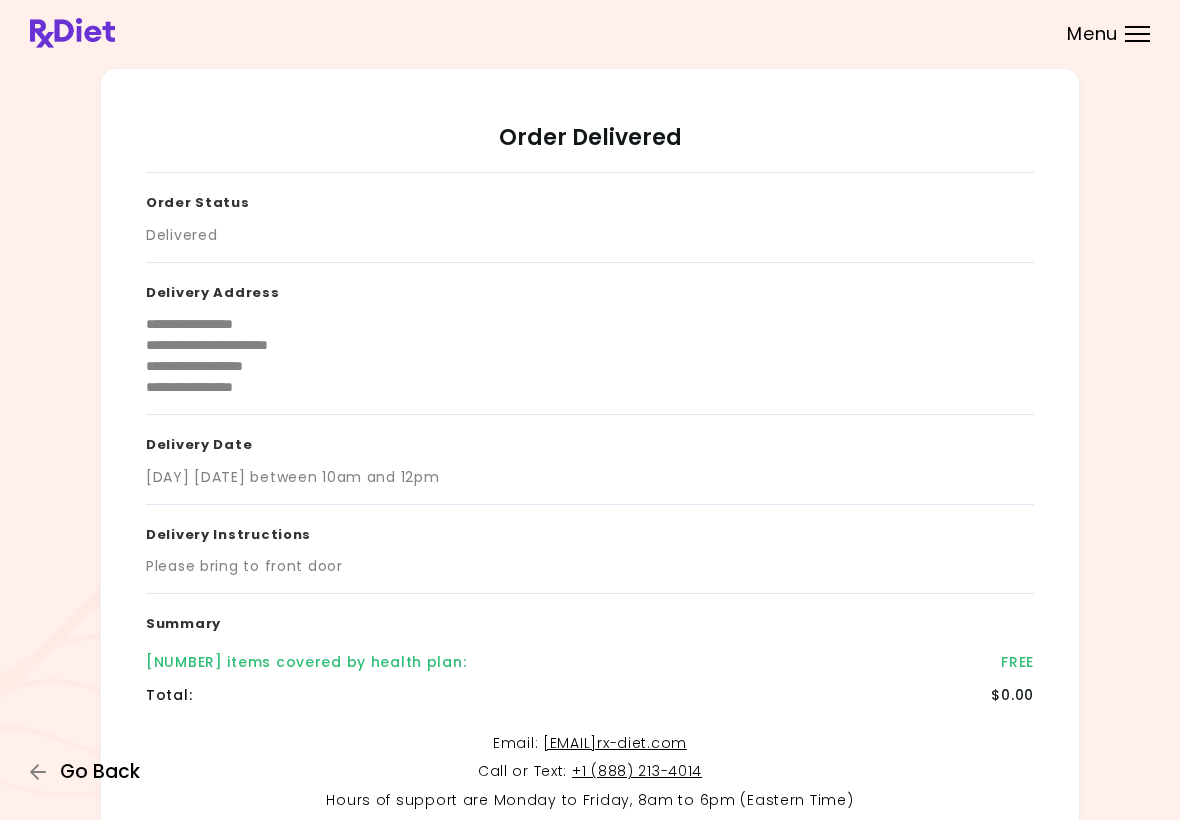 click on "Go Back" at bounding box center (100, 772) 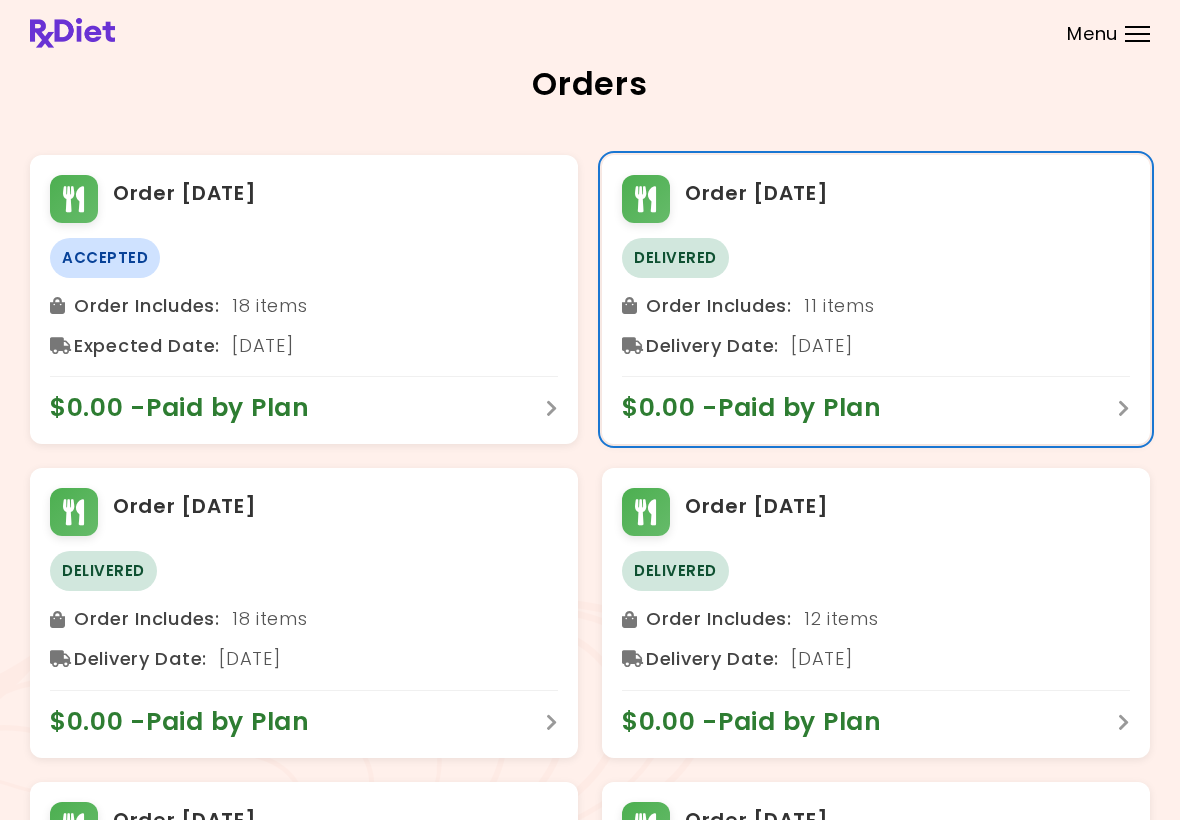 click on "Delivered" at bounding box center [876, 258] 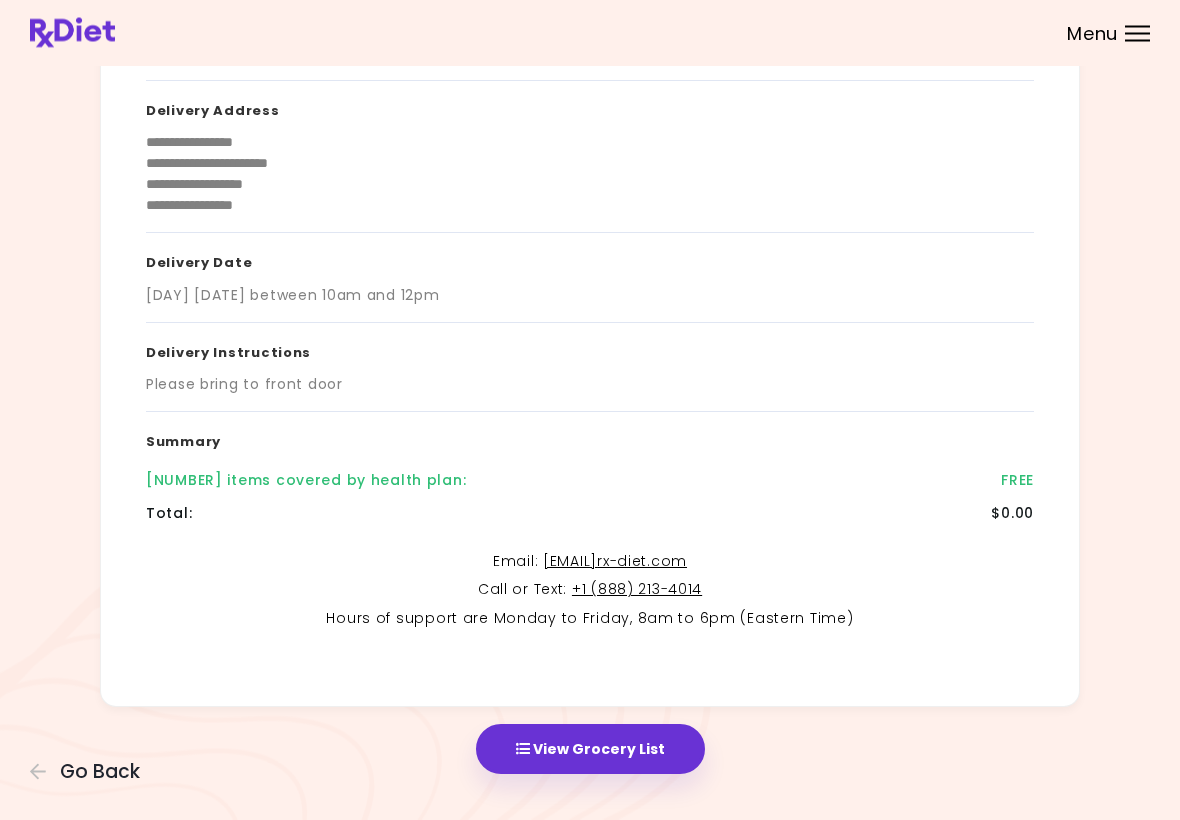 scroll, scrollTop: 199, scrollLeft: 0, axis: vertical 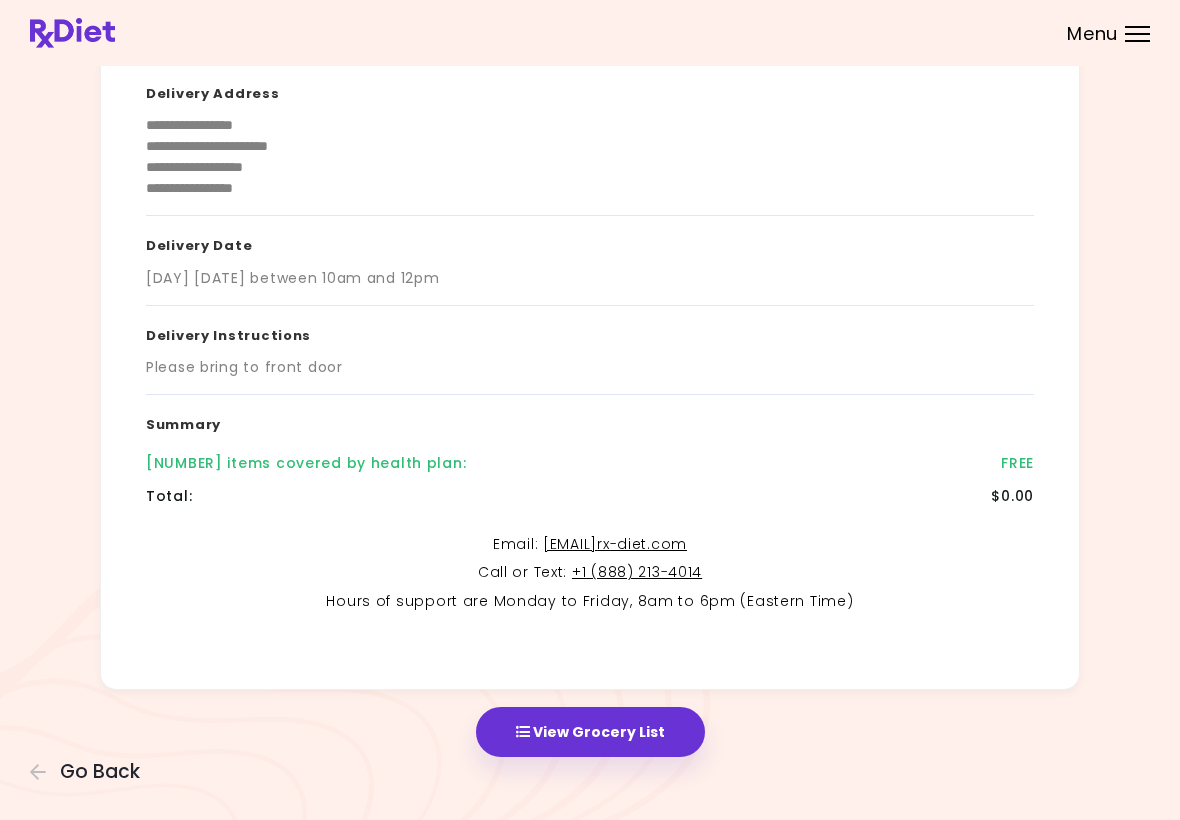 click on "View Grocery List" at bounding box center (590, 732) 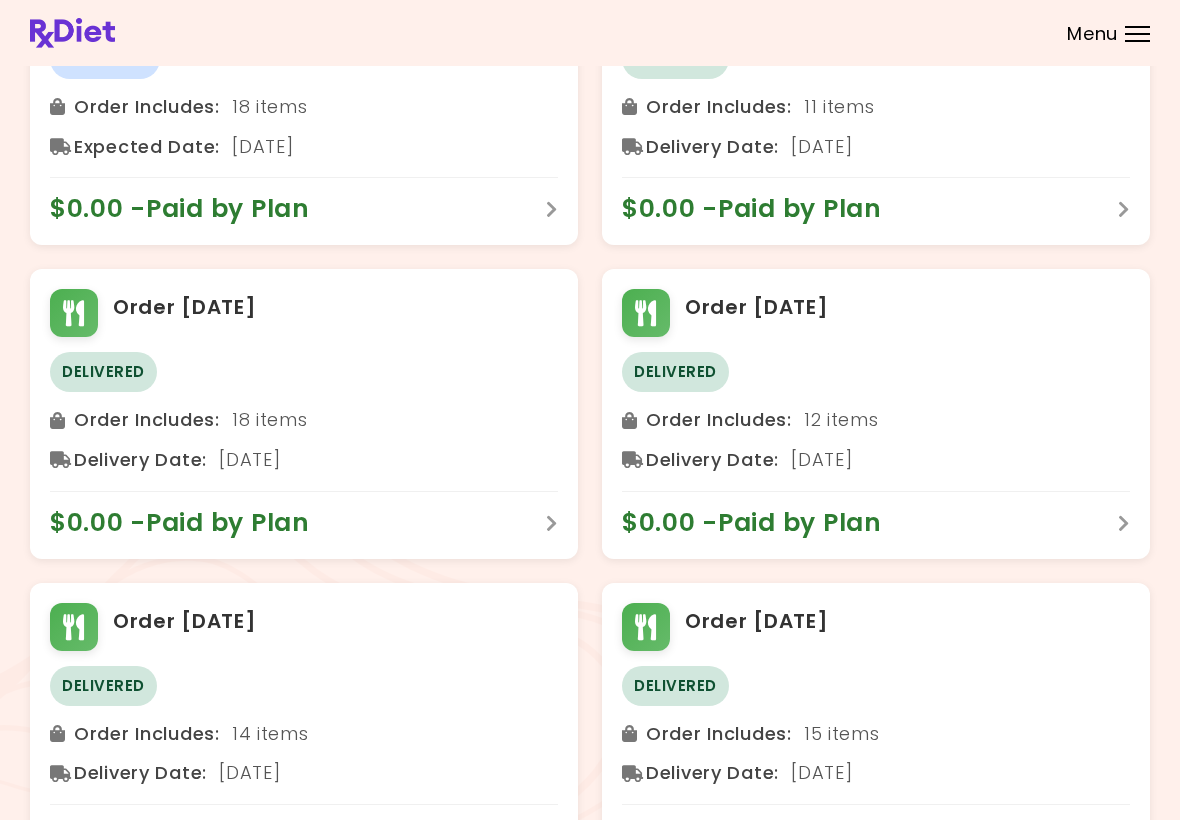scroll, scrollTop: 0, scrollLeft: 0, axis: both 